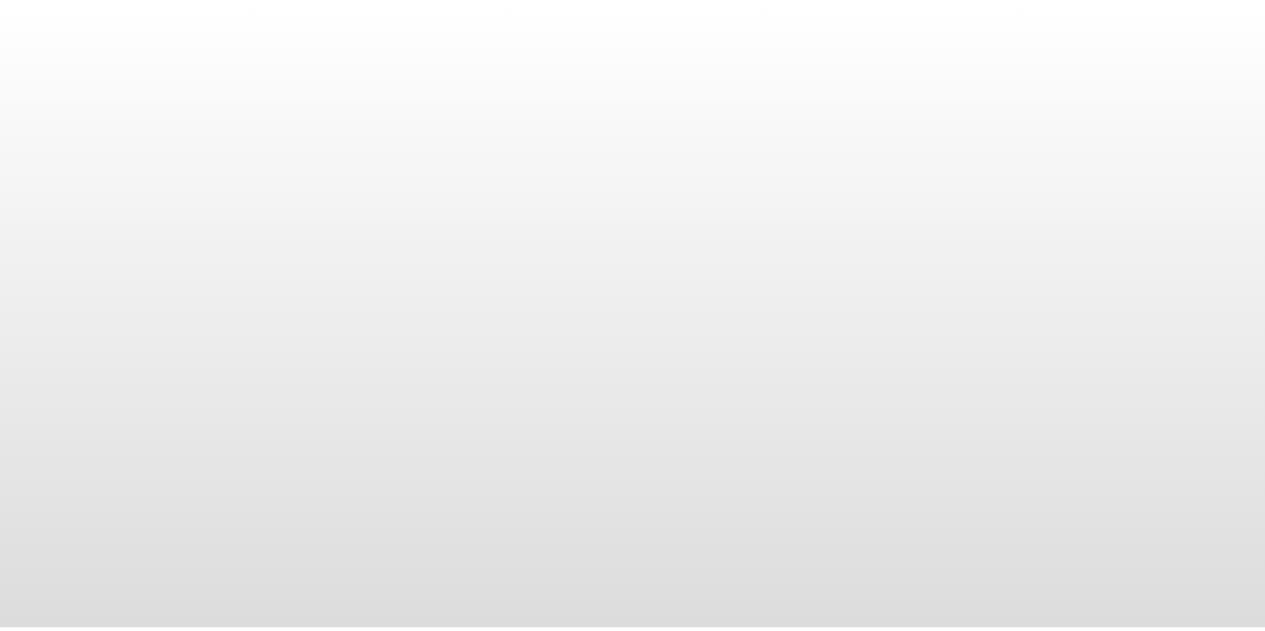 scroll, scrollTop: 0, scrollLeft: 0, axis: both 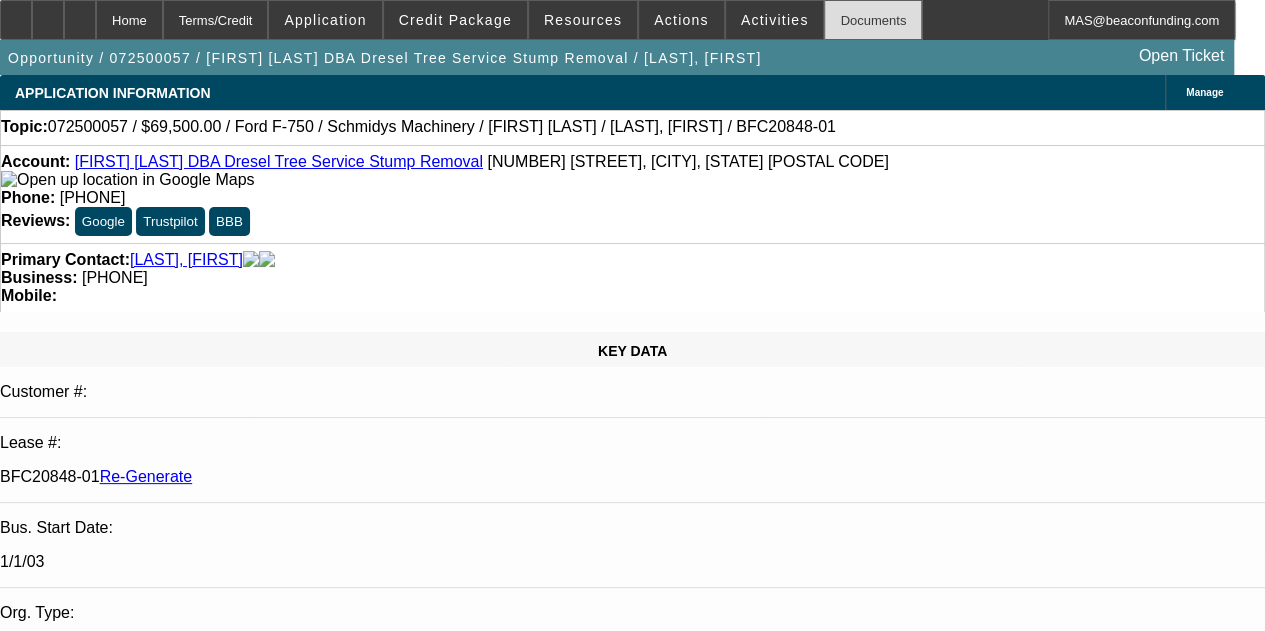 click on "Documents" at bounding box center (873, 20) 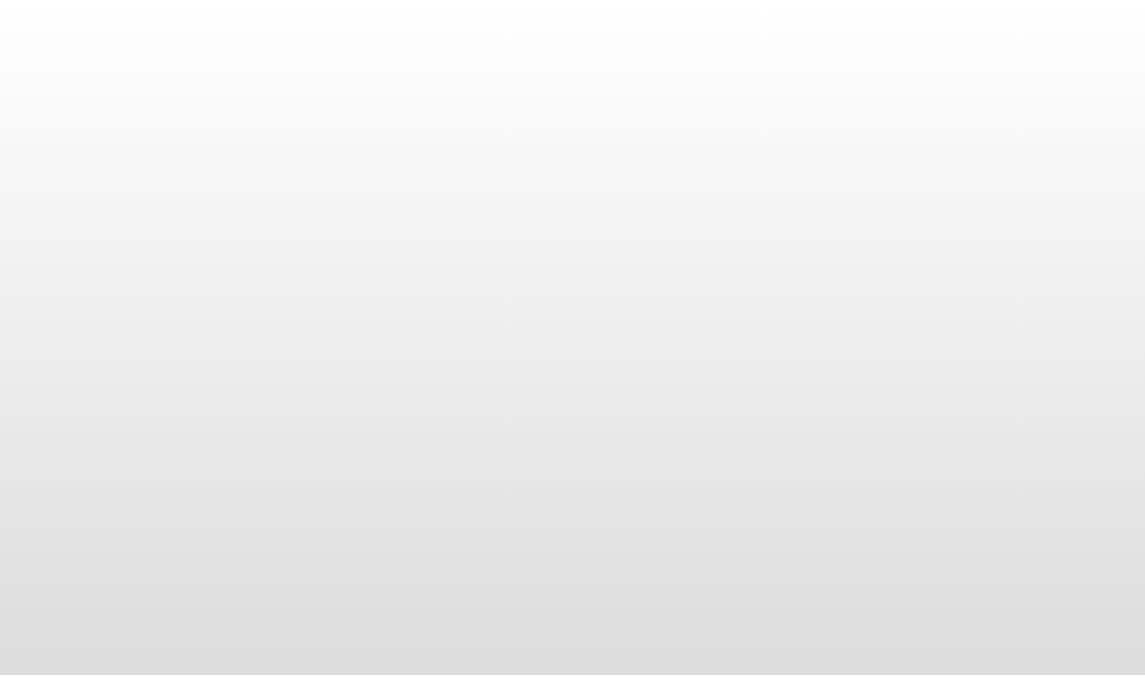 scroll, scrollTop: 0, scrollLeft: 0, axis: both 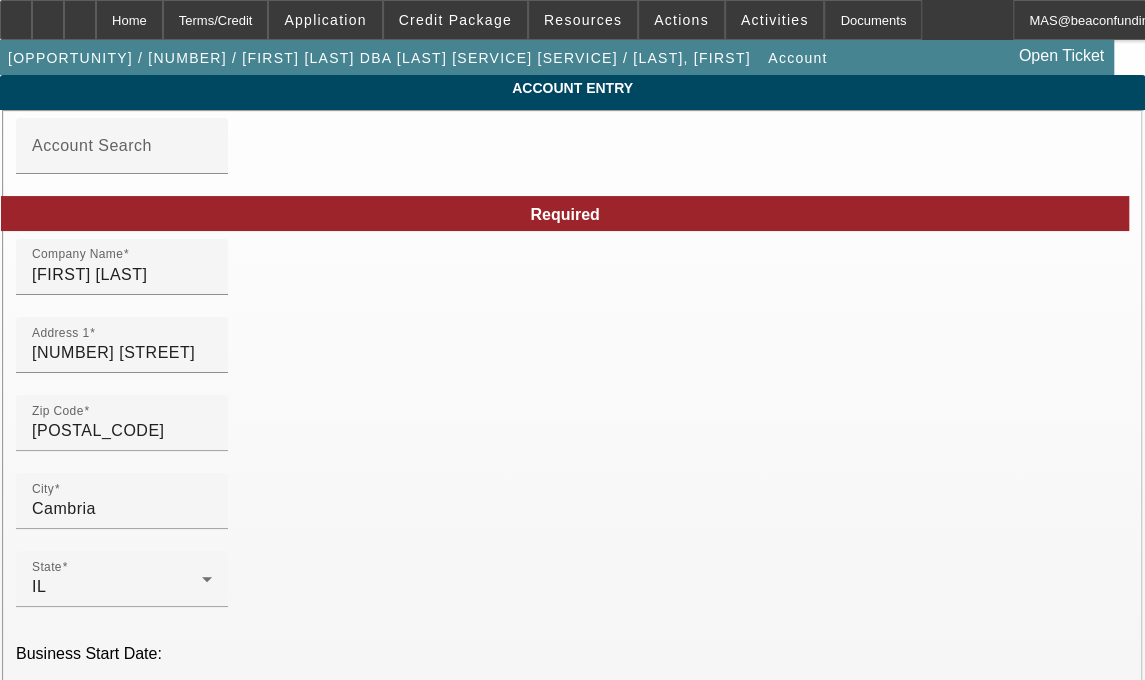 click on "County" at bounding box center [122, 1804] 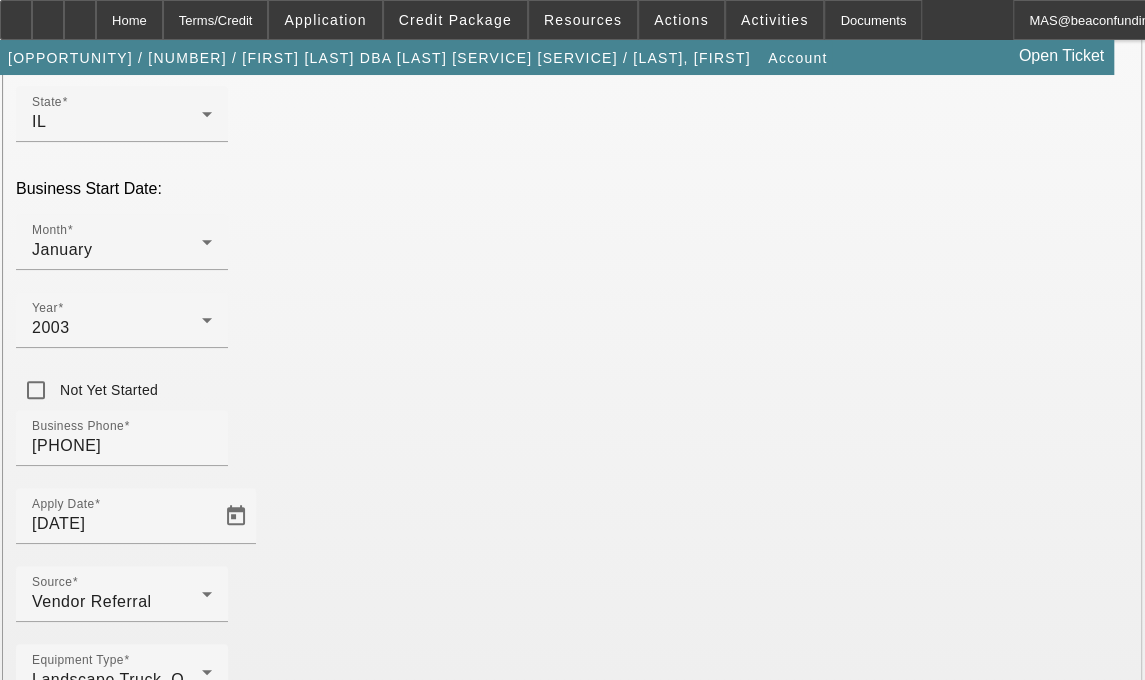 scroll, scrollTop: 495, scrollLeft: 0, axis: vertical 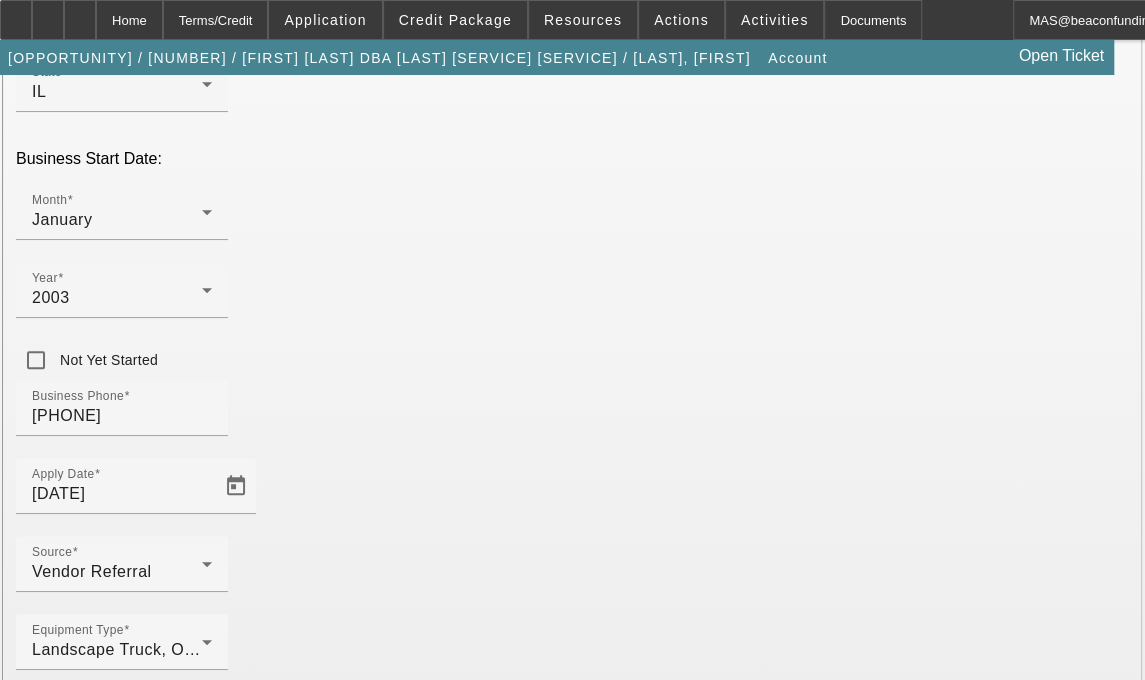 type on "[EMAIL]" 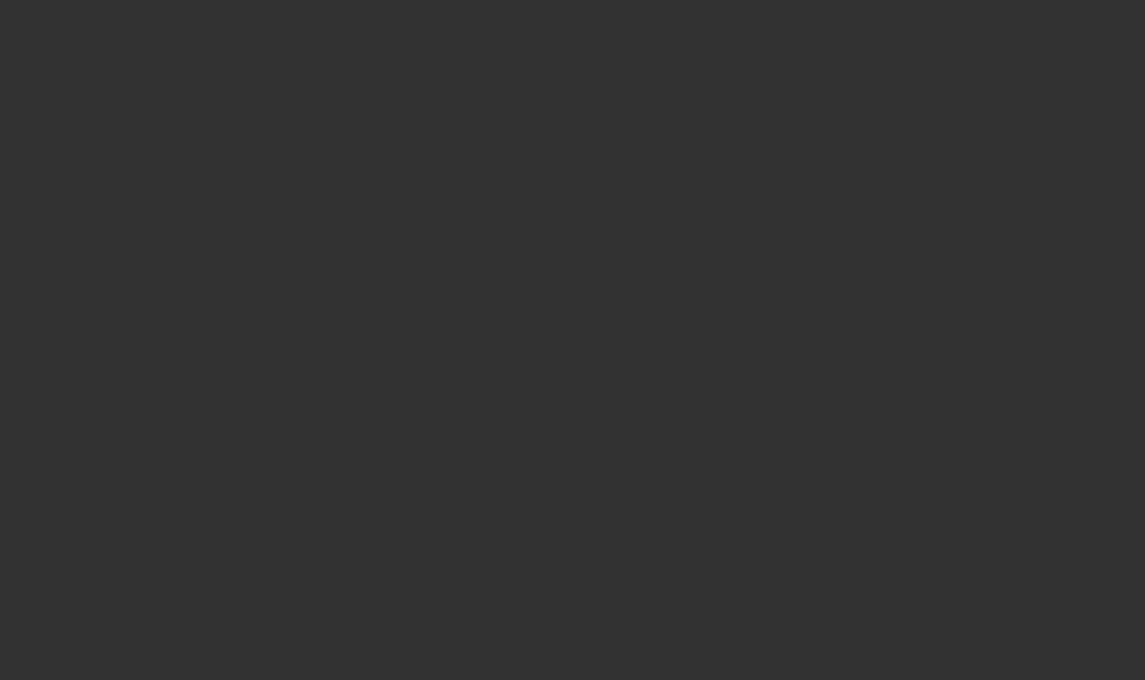 scroll, scrollTop: 0, scrollLeft: 0, axis: both 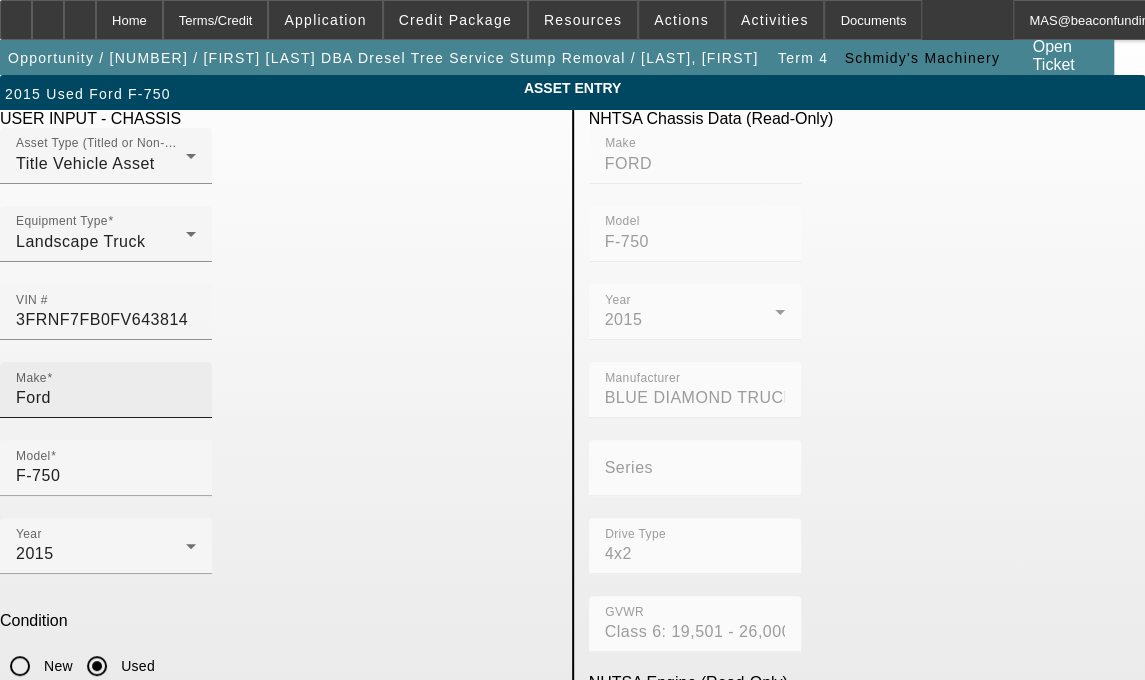 click on "Ford" at bounding box center [106, 398] 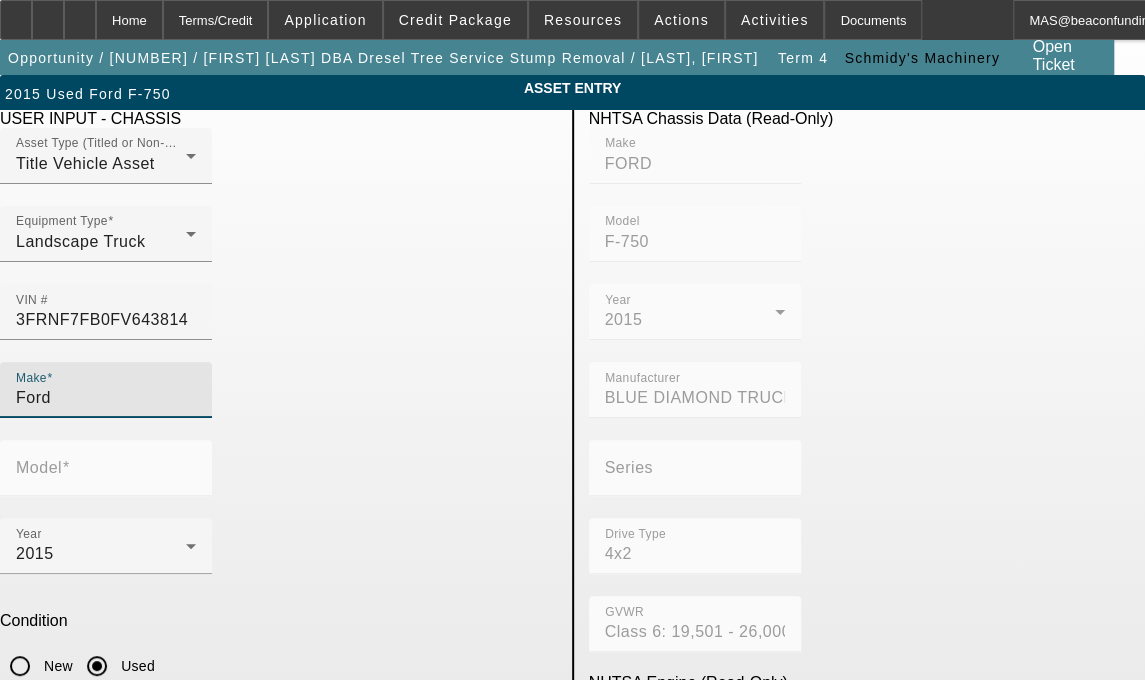 click on "Ford" at bounding box center [106, 398] 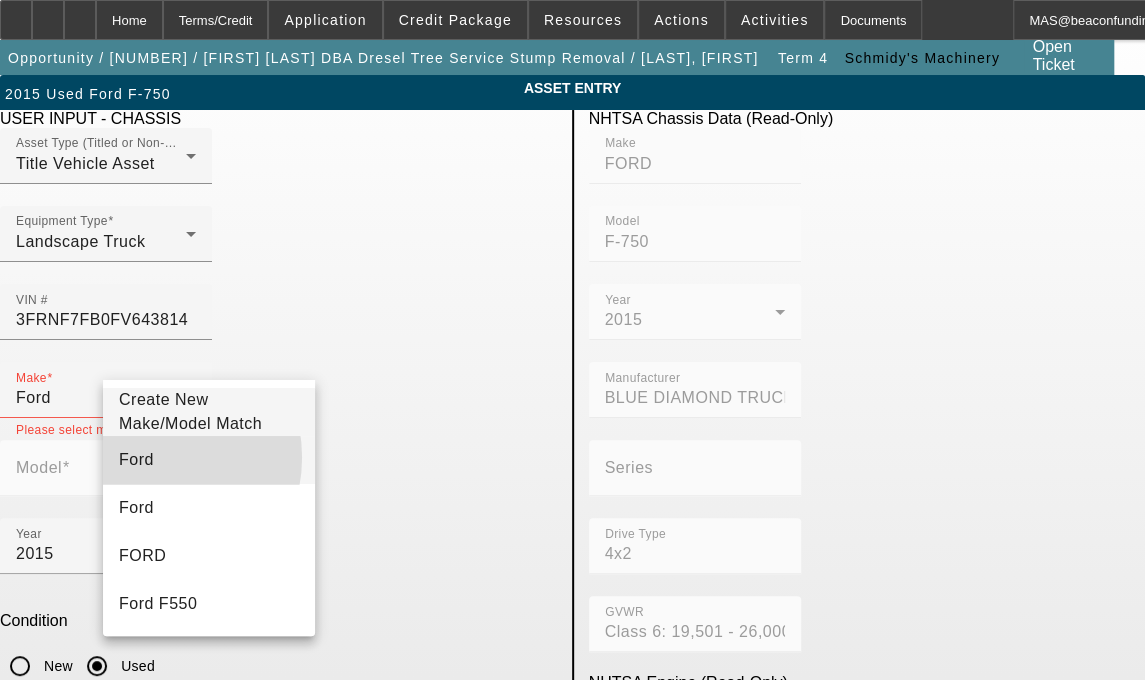 click on "Ford" at bounding box center (136, 459) 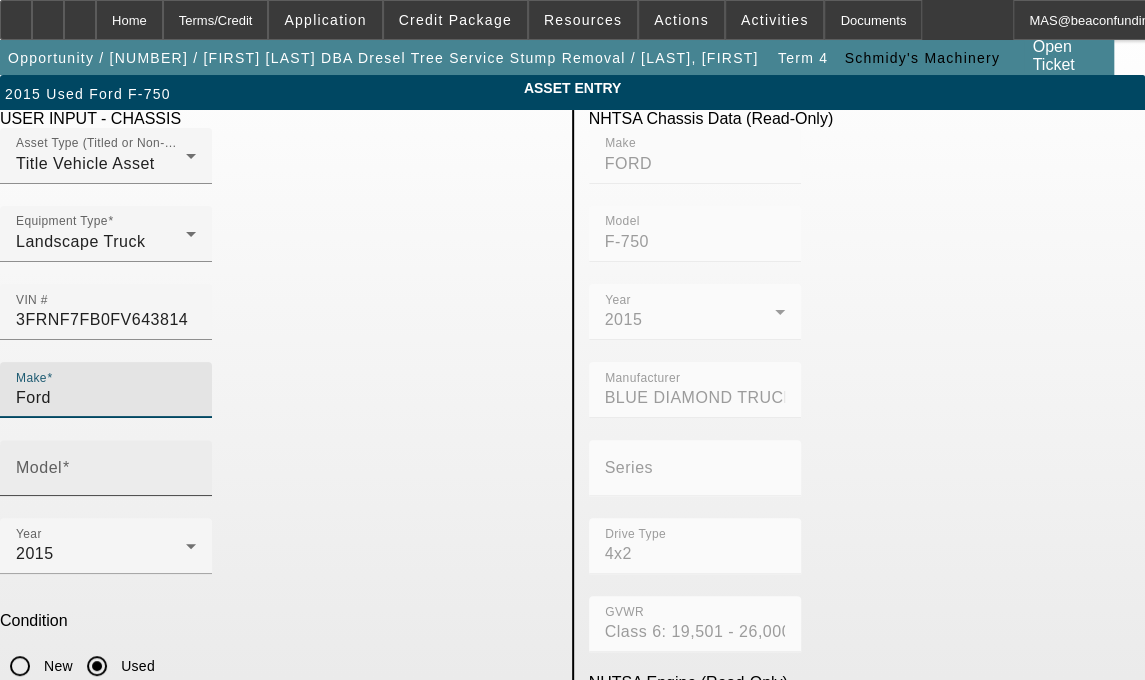 click on "Model" at bounding box center (106, 476) 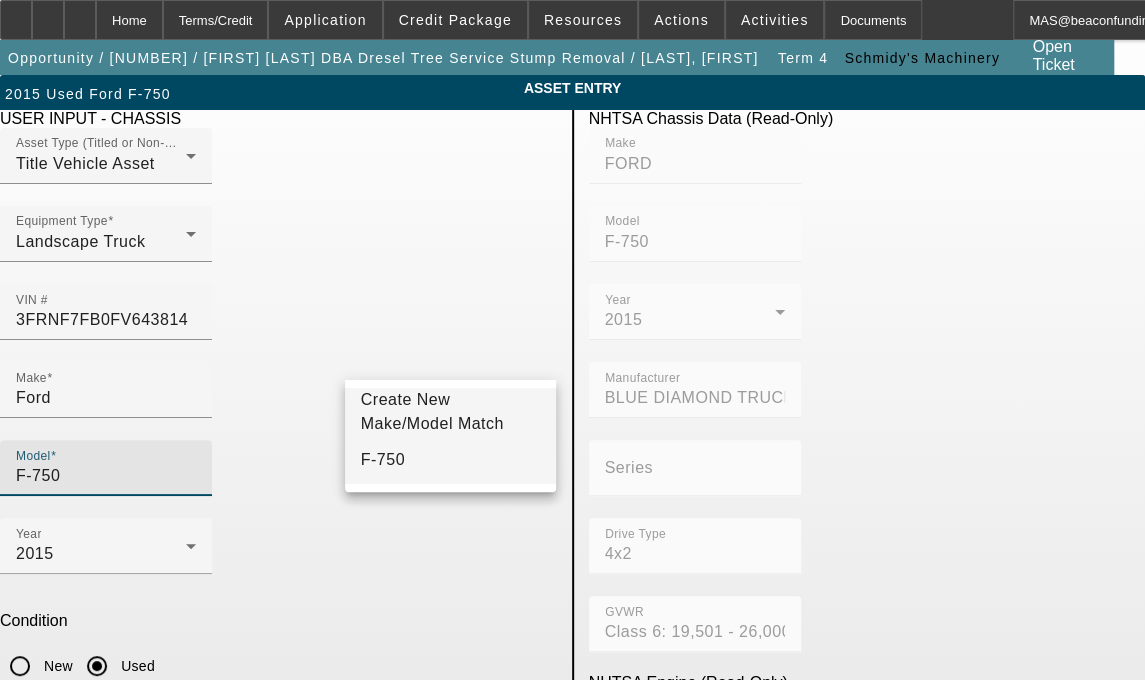 type on "F-750" 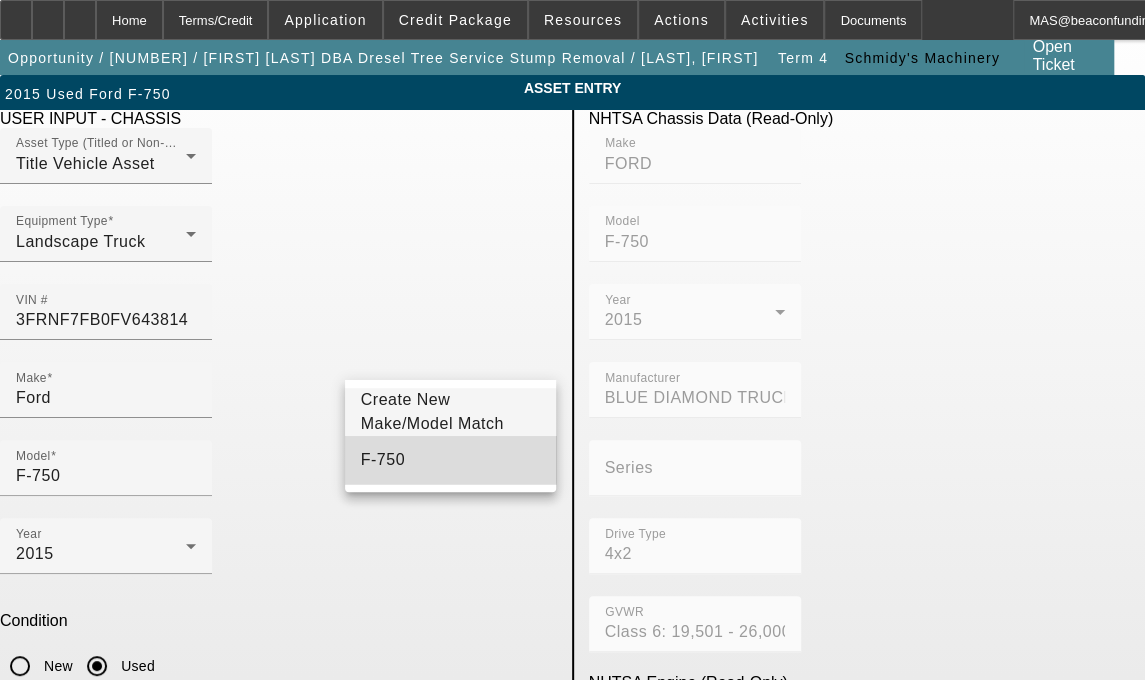 click on "F-750" at bounding box center [383, 460] 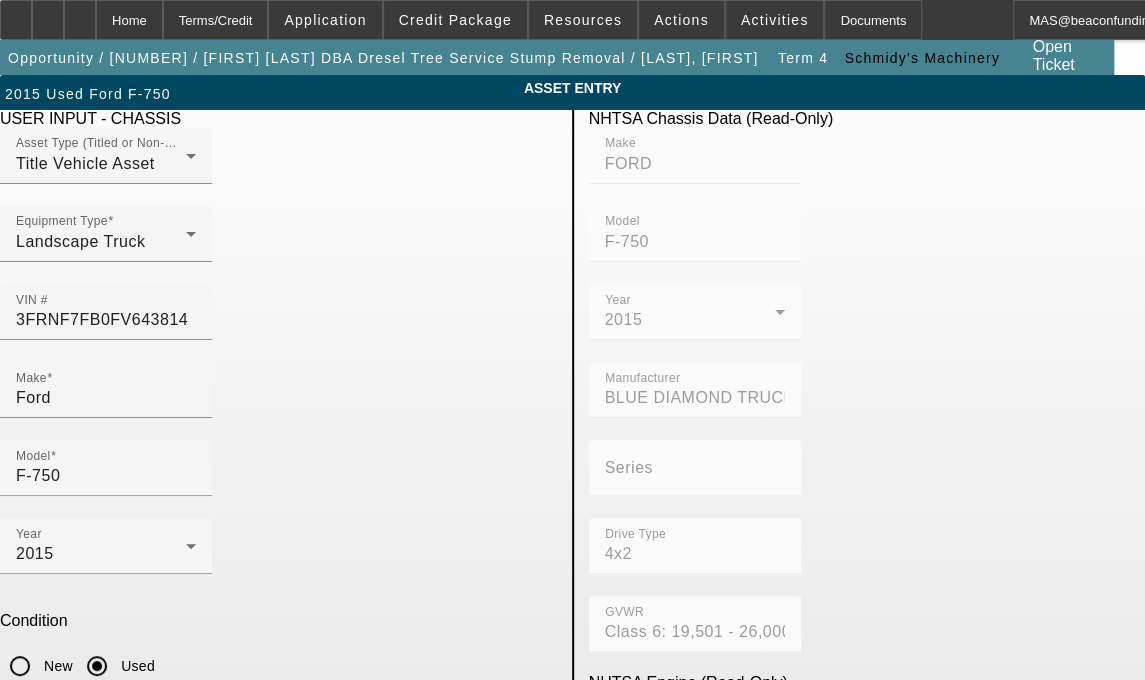 click on "Truck Chassis Description (Describe the truck chassis only)" at bounding box center (106, 902) 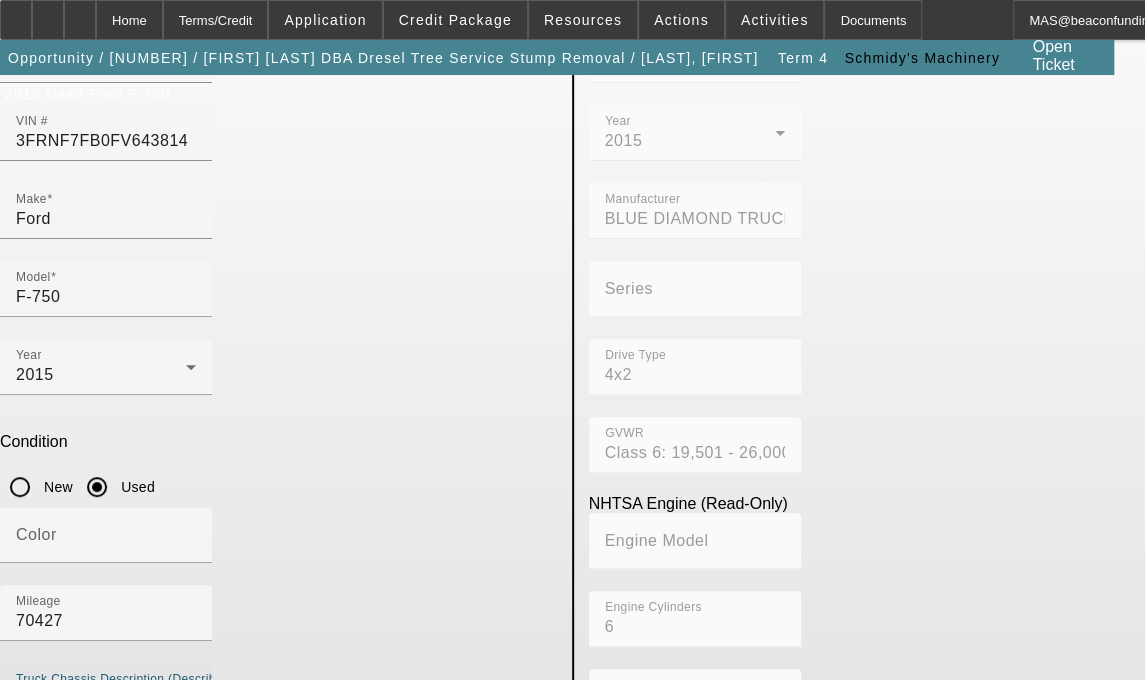 scroll, scrollTop: 194, scrollLeft: 0, axis: vertical 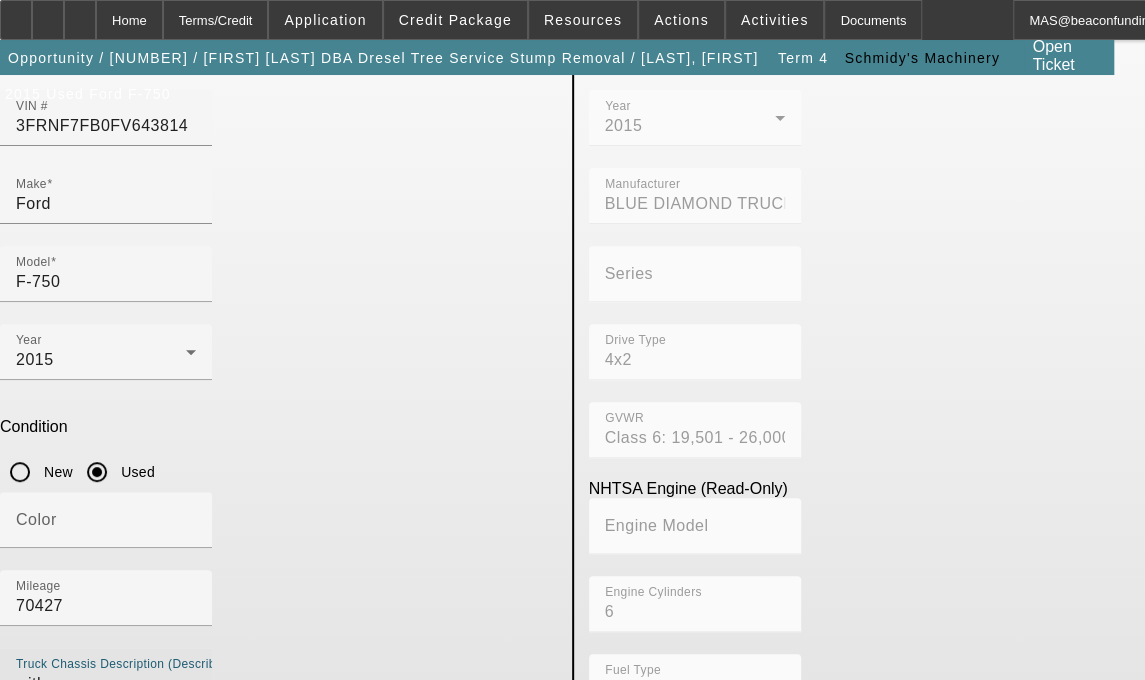 type on "with:" 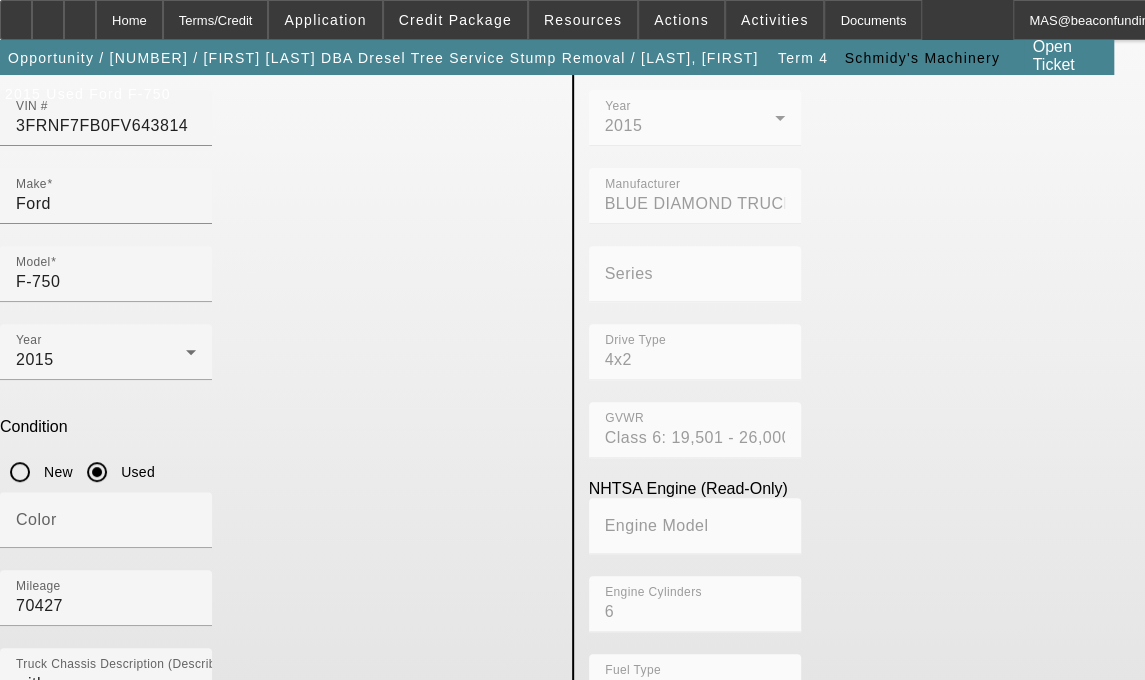 click at bounding box center [16, 784] 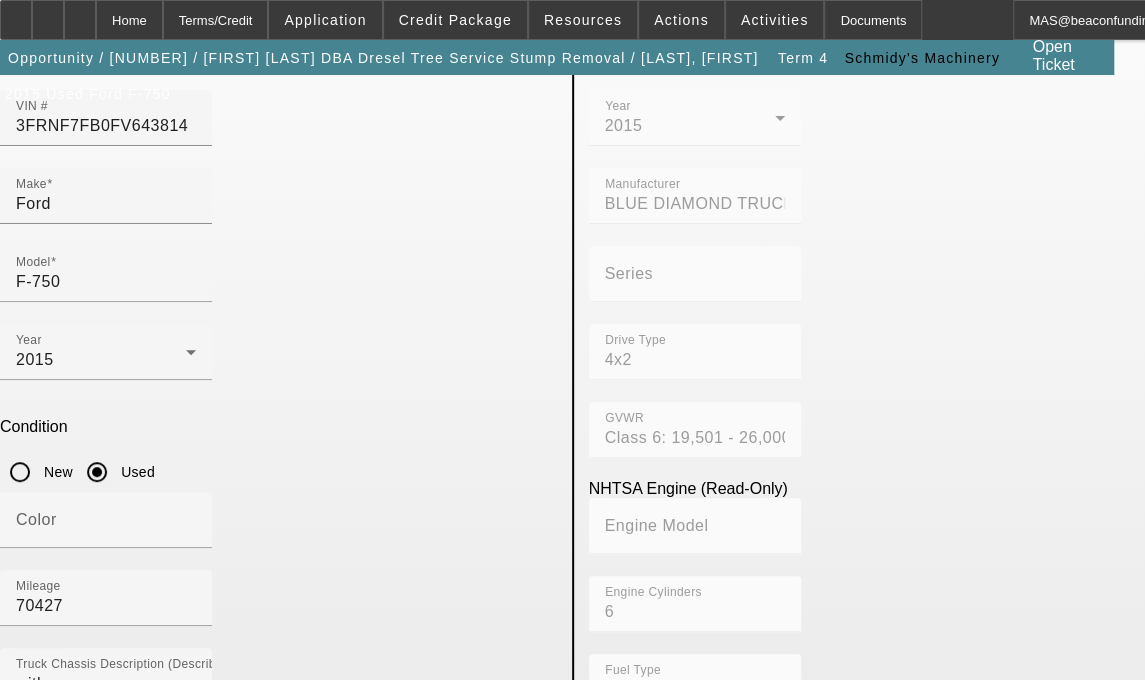 click on "Make" at bounding box center [106, 847] 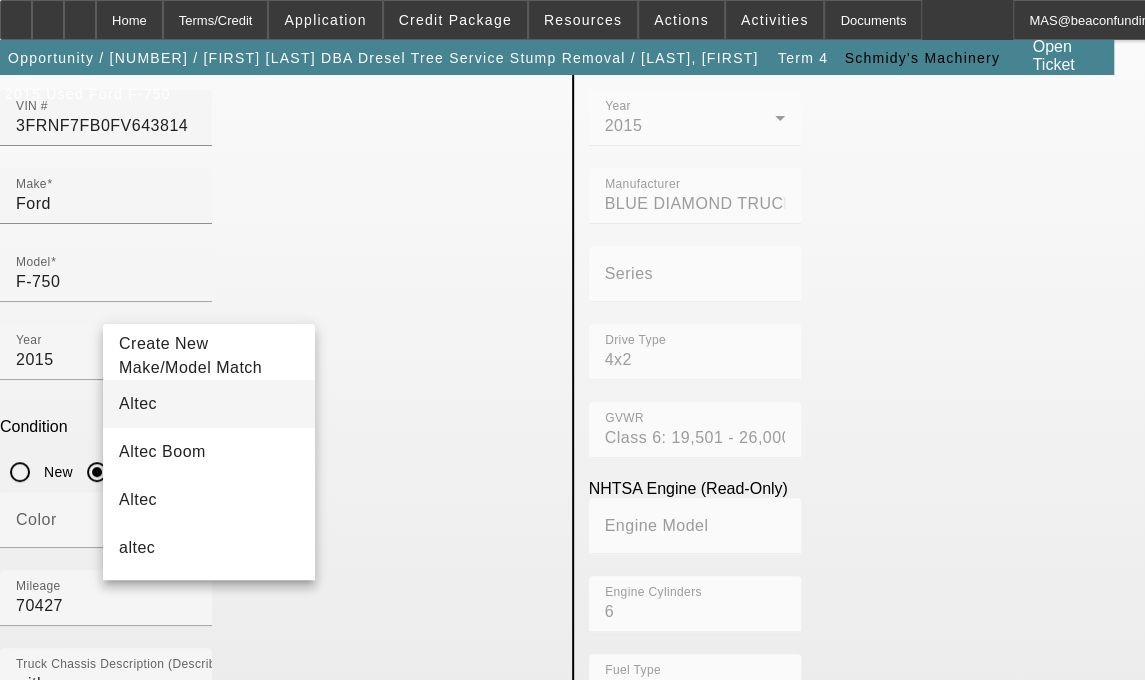 type on "Altec" 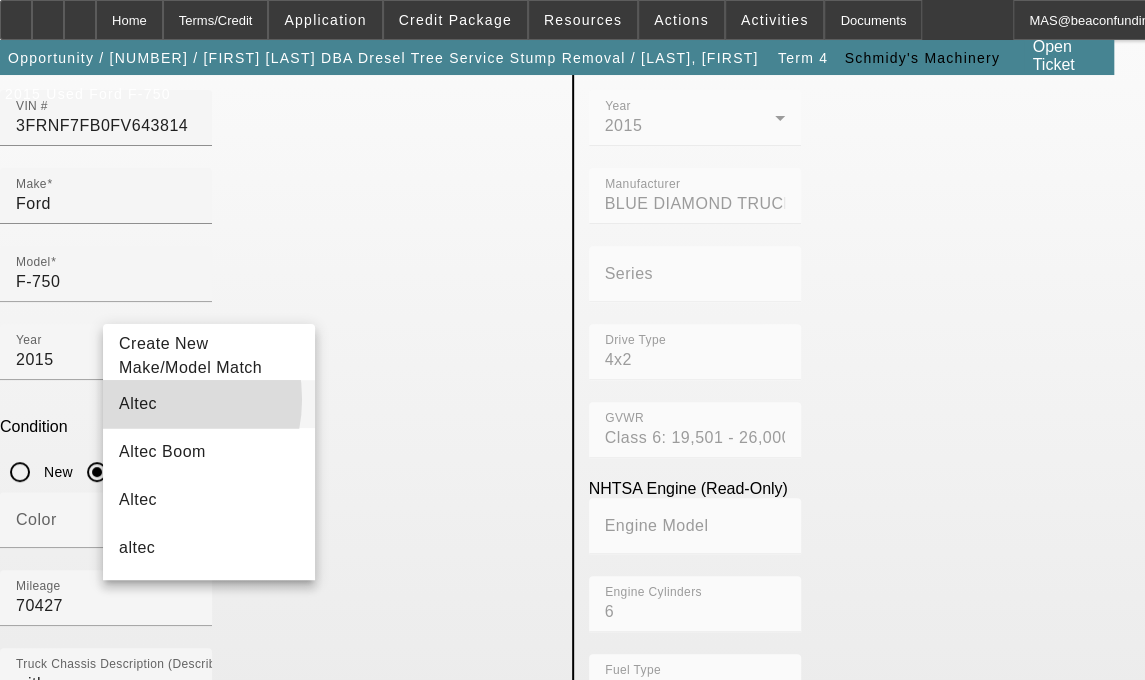 click on "Altec" at bounding box center (138, 403) 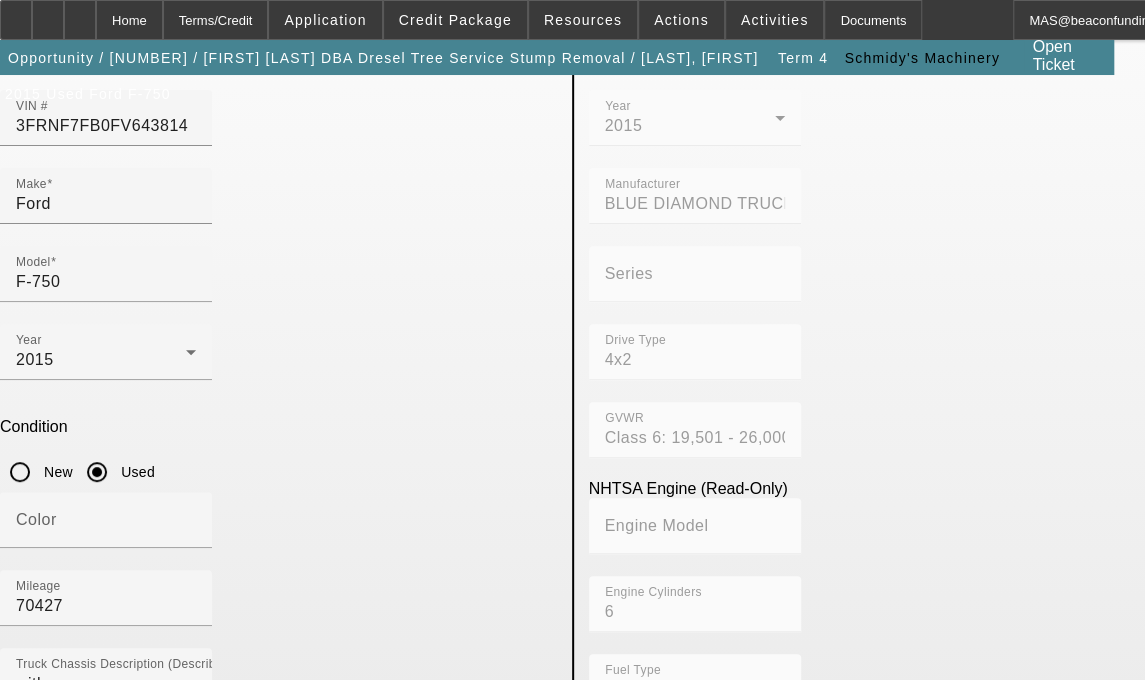 click on "Model" at bounding box center (39, 916) 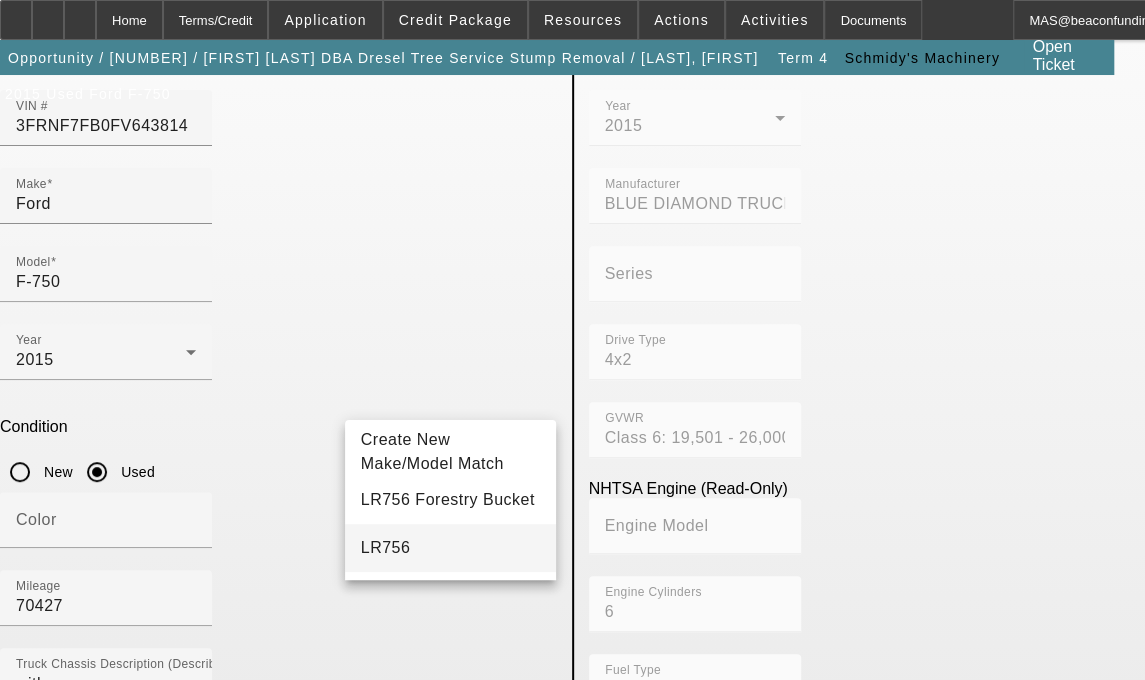 type on "LR756" 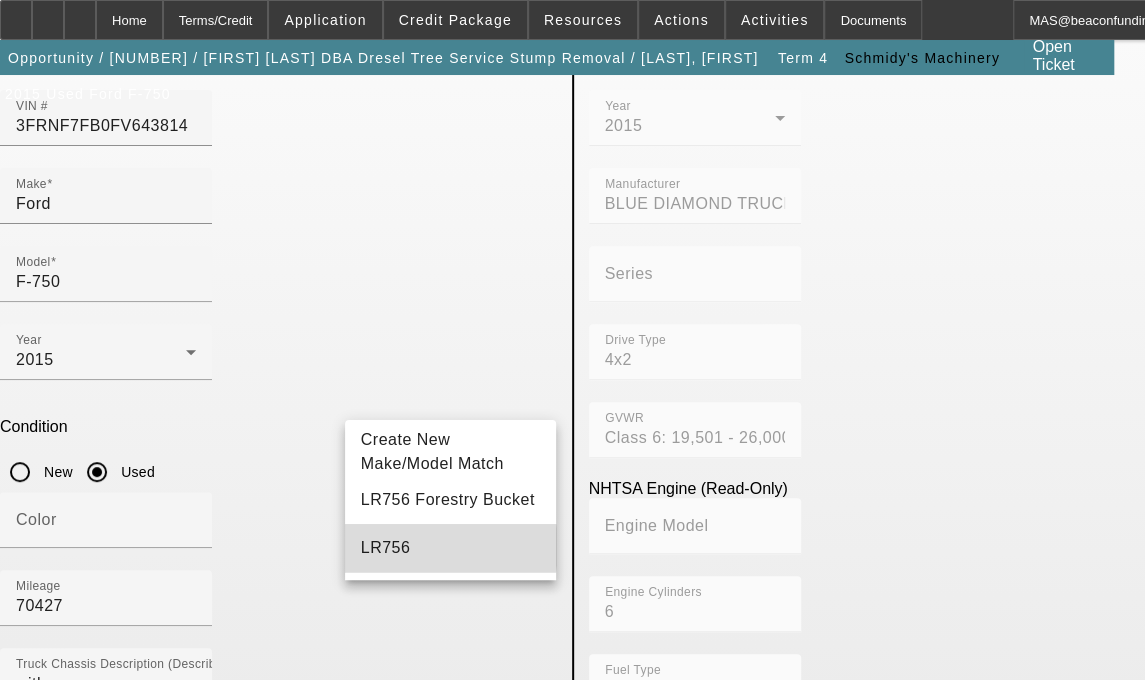 click on "LR756" at bounding box center [386, 547] 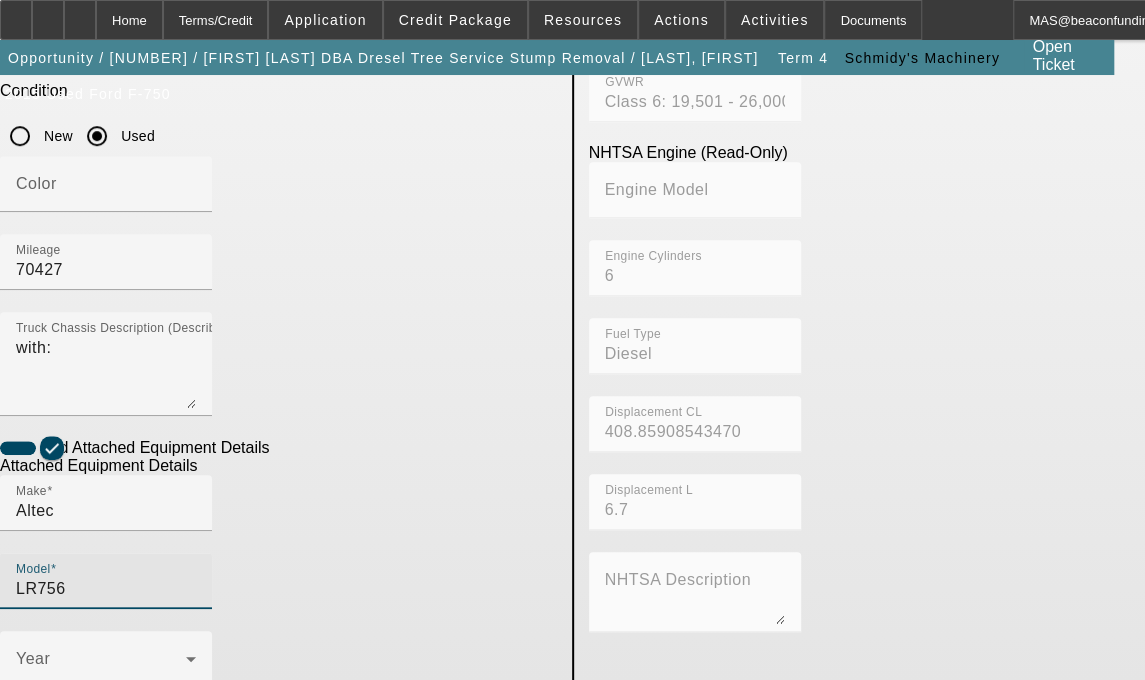 scroll, scrollTop: 556, scrollLeft: 0, axis: vertical 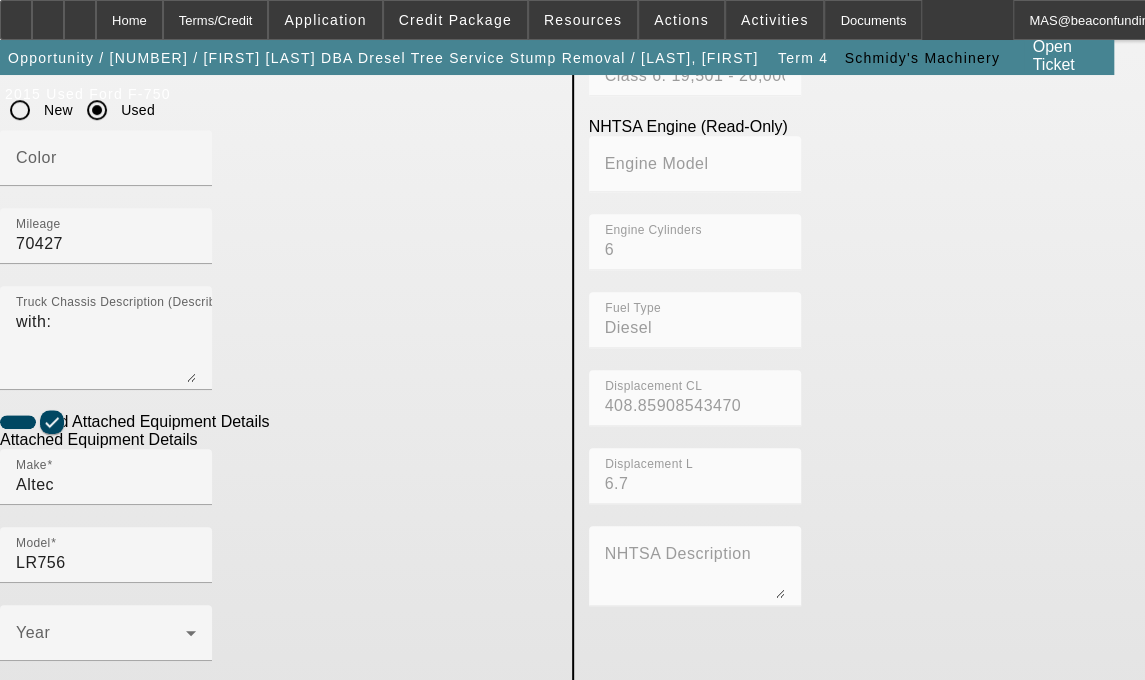 click on "Used" at bounding box center (97, 721) 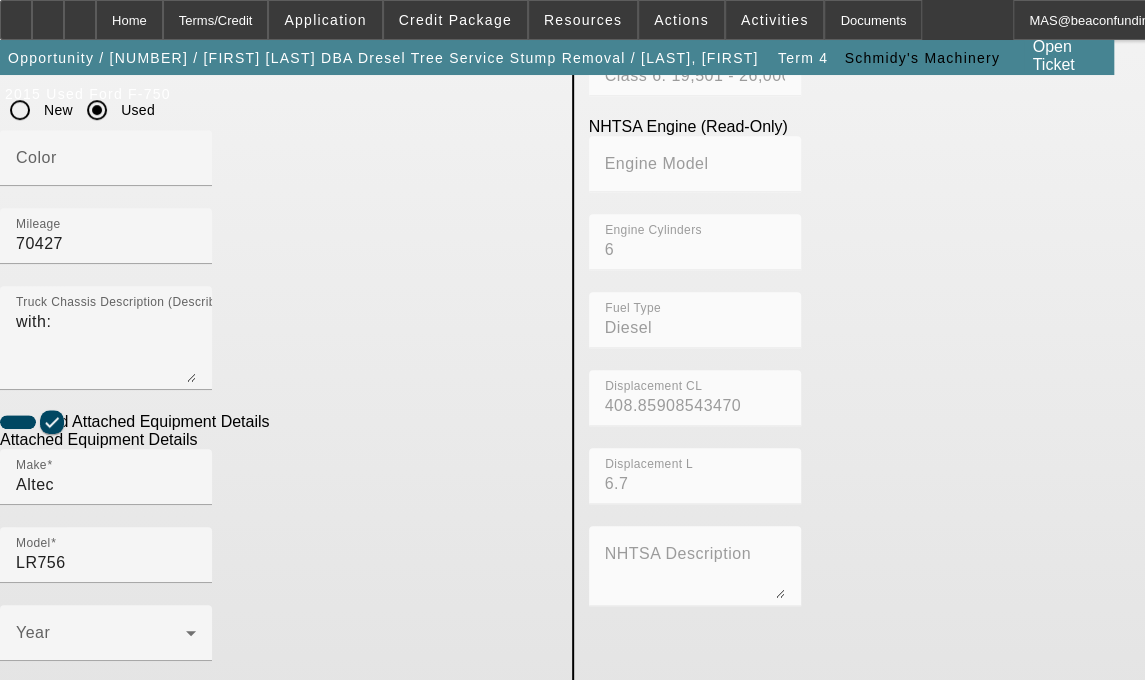 radio on "true" 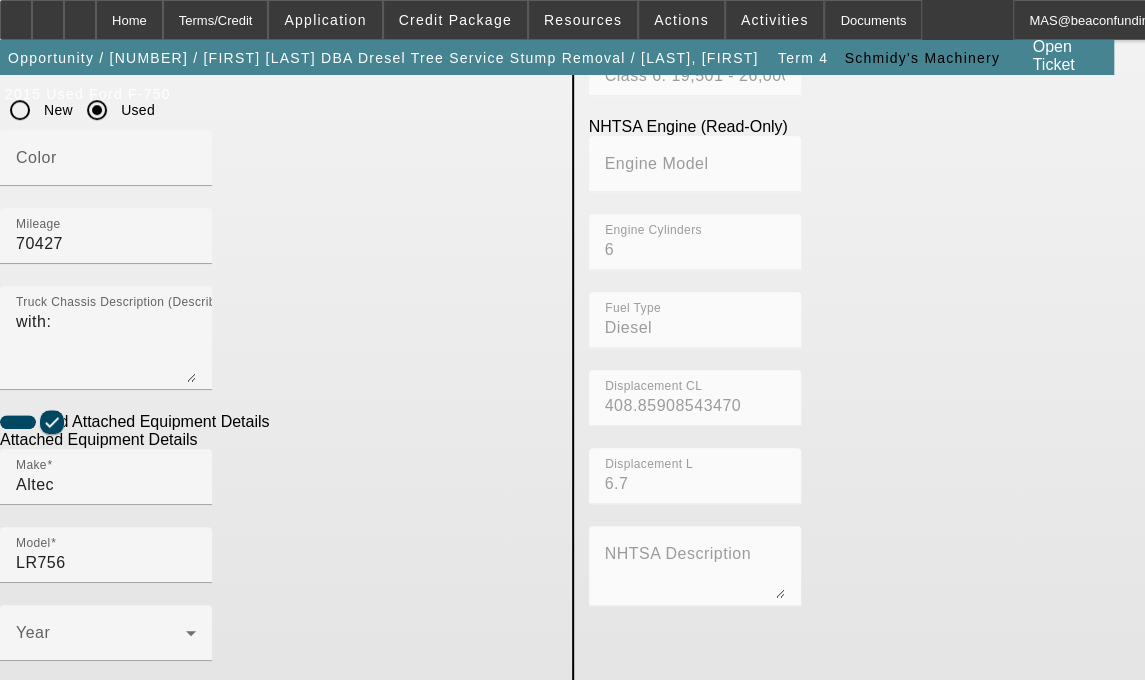 type on "0714FF2718" 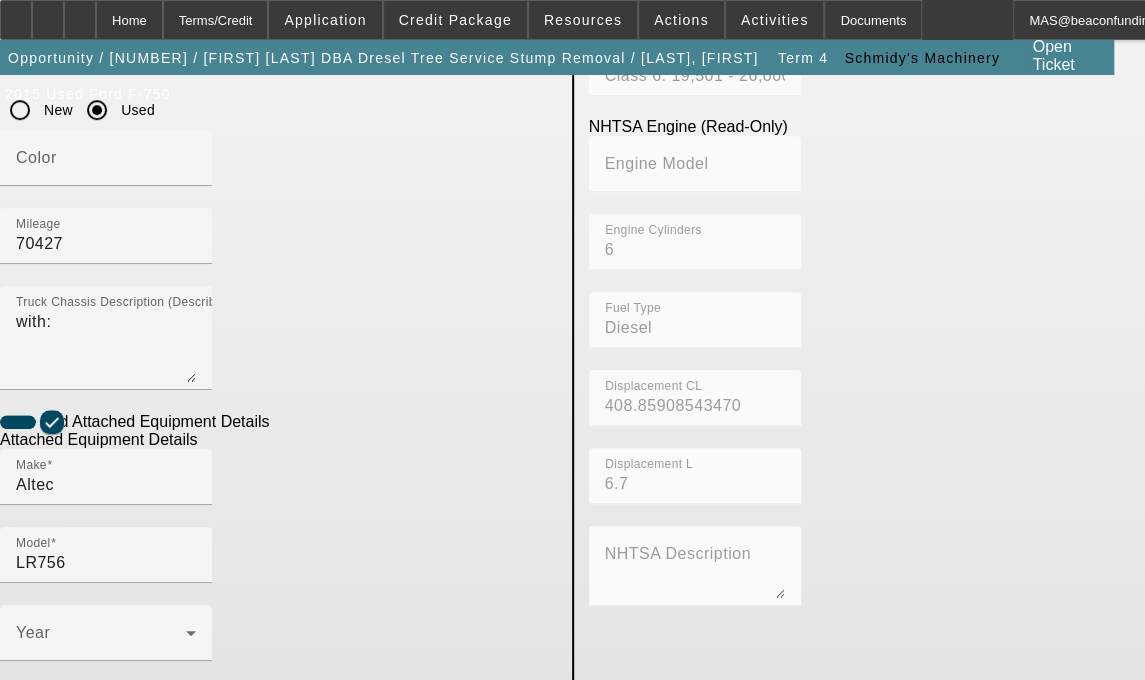 click on "Truck Equip. Description (Describe the equipment on the back of the chassis)" at bounding box center (308, 887) 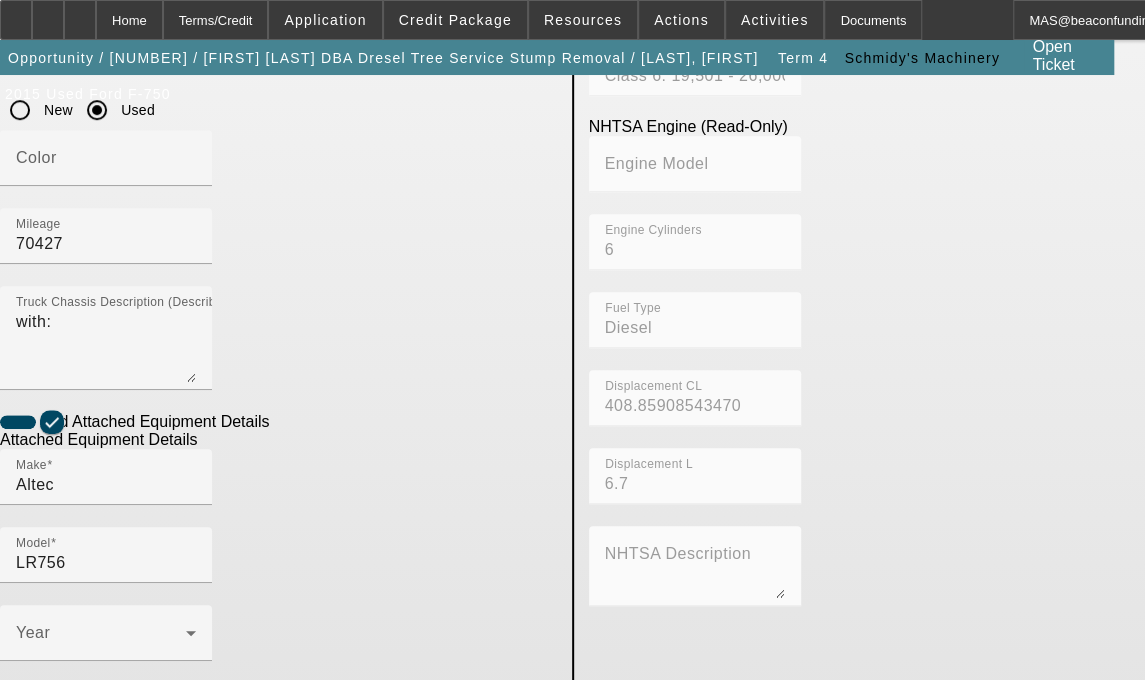 type on "61' Boom includes all options, accessories and attachments" 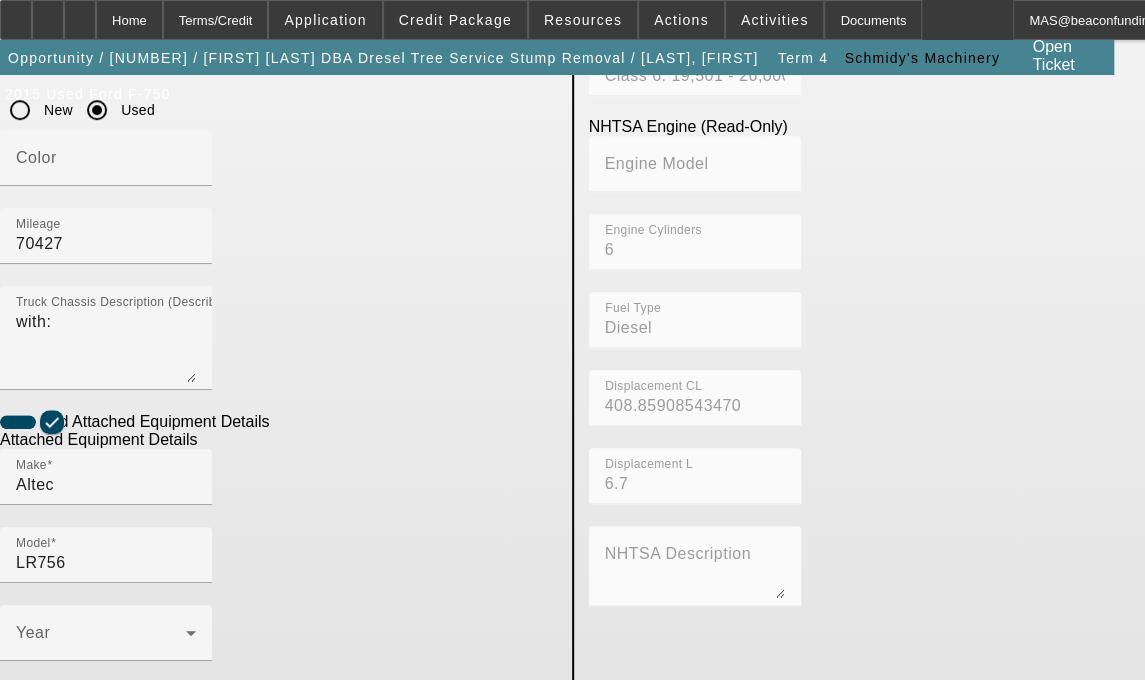 click on "Edit" at bounding box center [446, 1009] 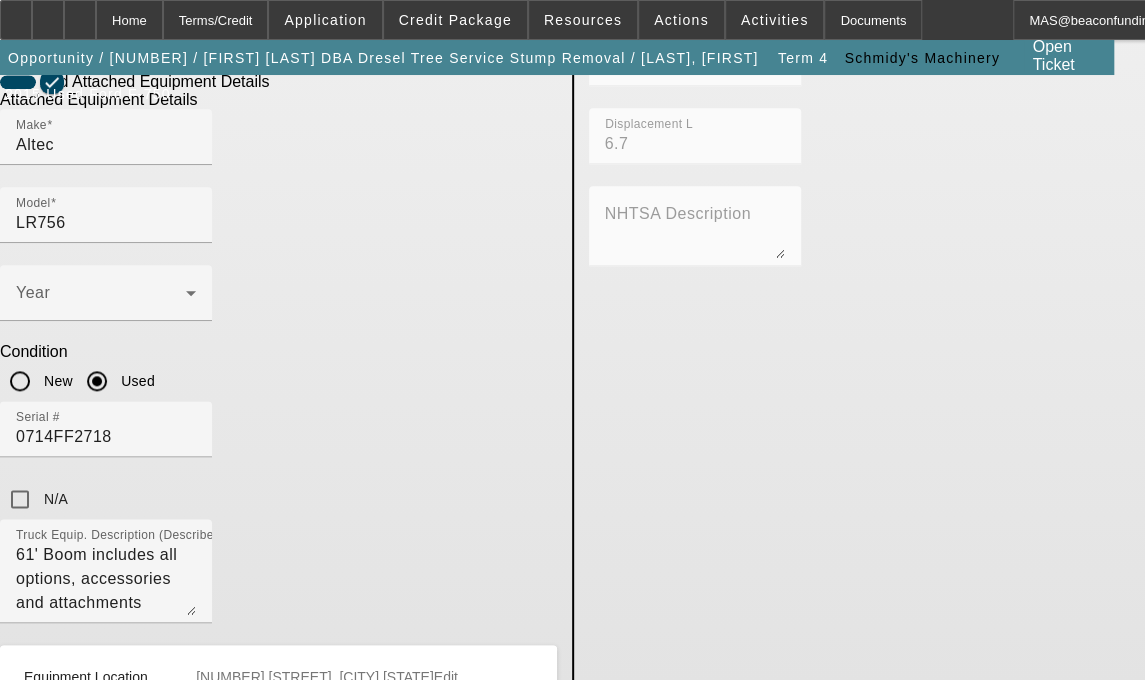 scroll, scrollTop: 1106, scrollLeft: 0, axis: vertical 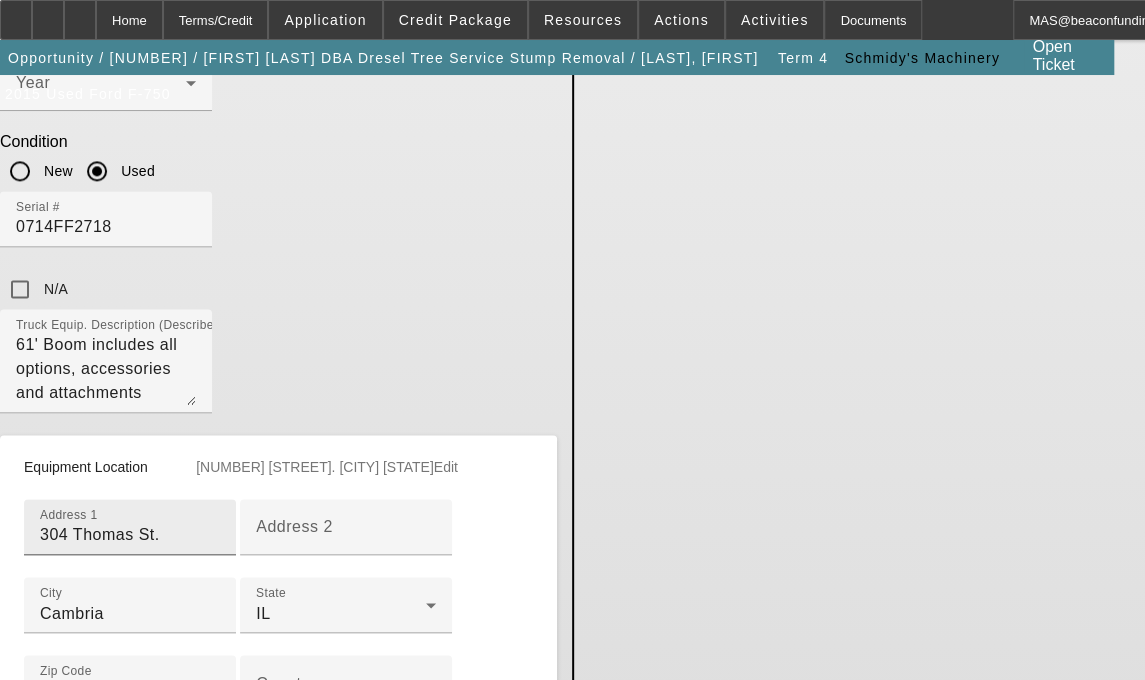 click on "Address 1
304 Thomas St." at bounding box center [130, 538] 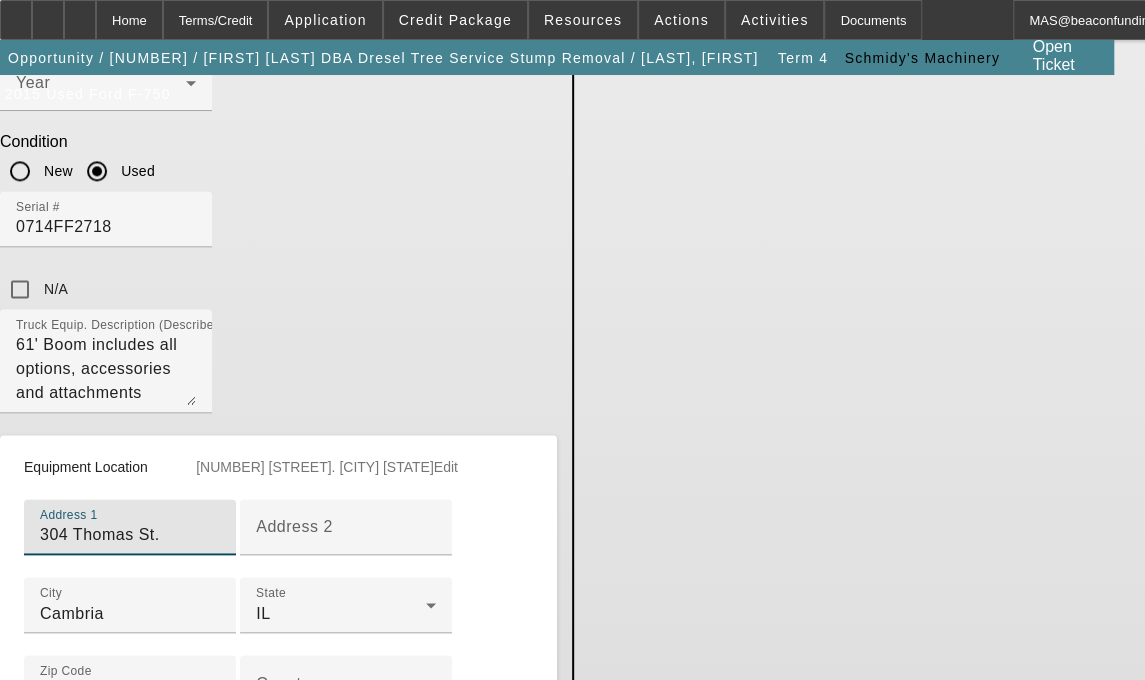 click on "304 Thomas St." at bounding box center [130, 535] 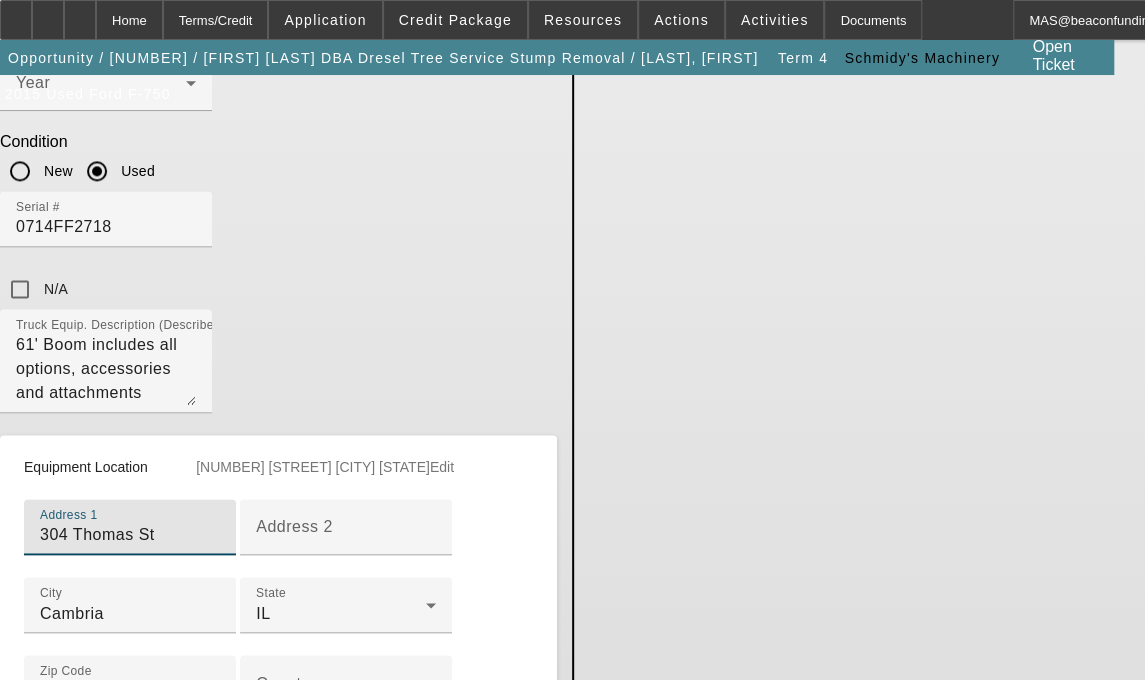 type on "304 Thomas St" 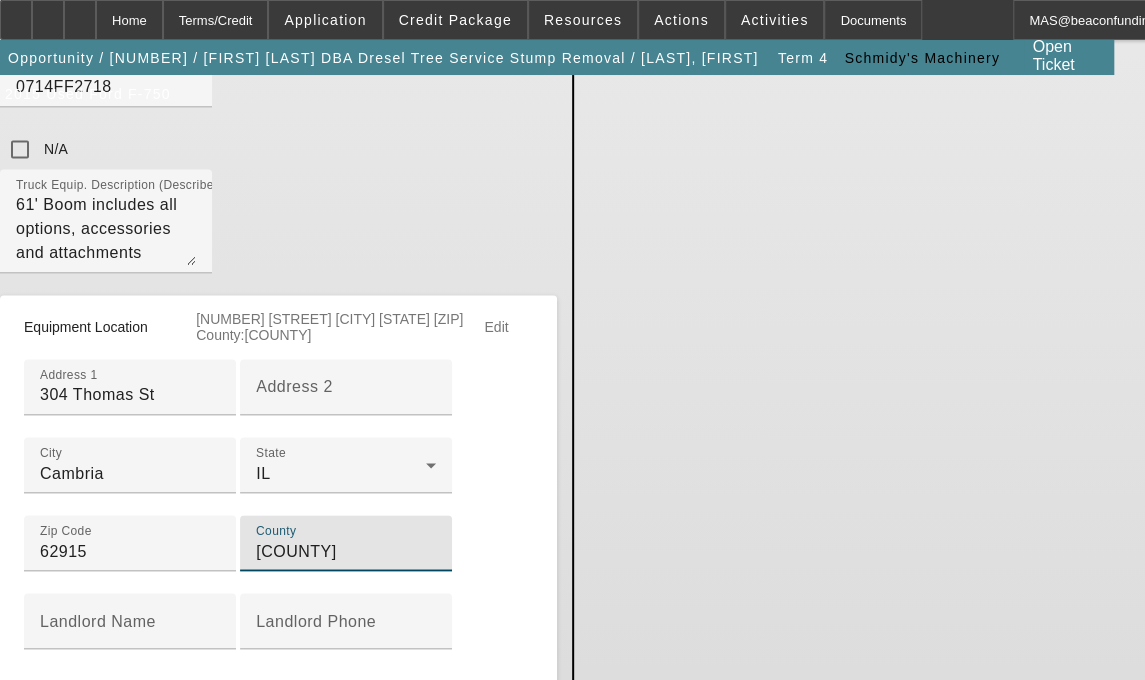 scroll, scrollTop: 1286, scrollLeft: 0, axis: vertical 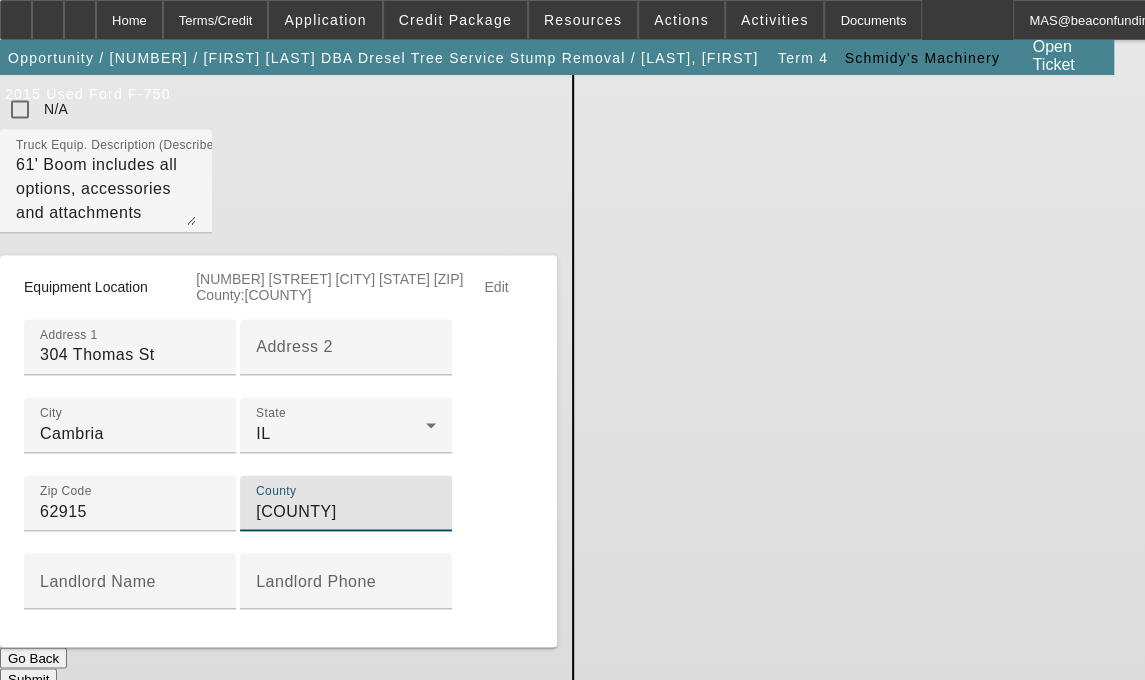 type on "Williamson" 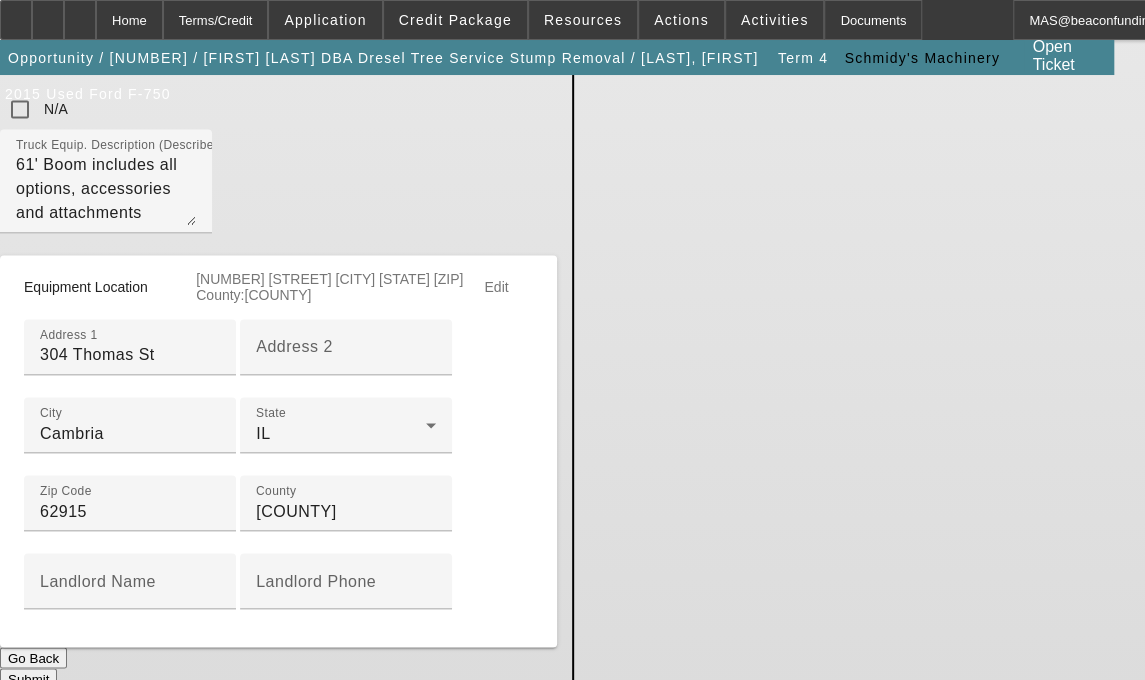 click on "Submit" at bounding box center [28, 678] 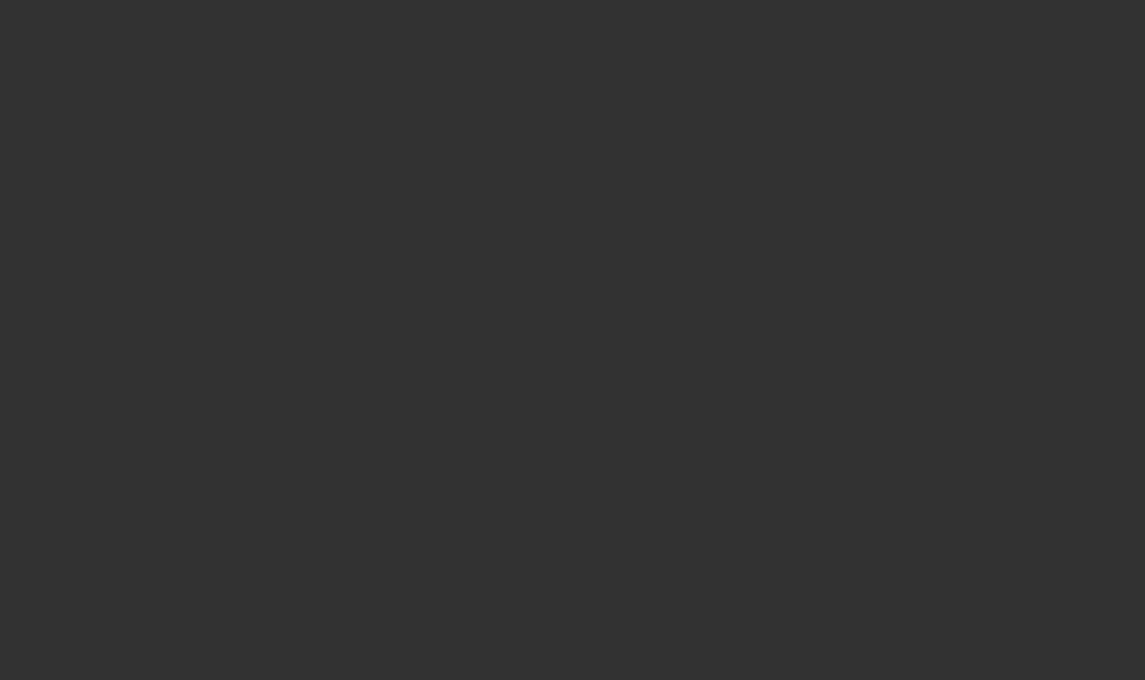 scroll, scrollTop: 0, scrollLeft: 0, axis: both 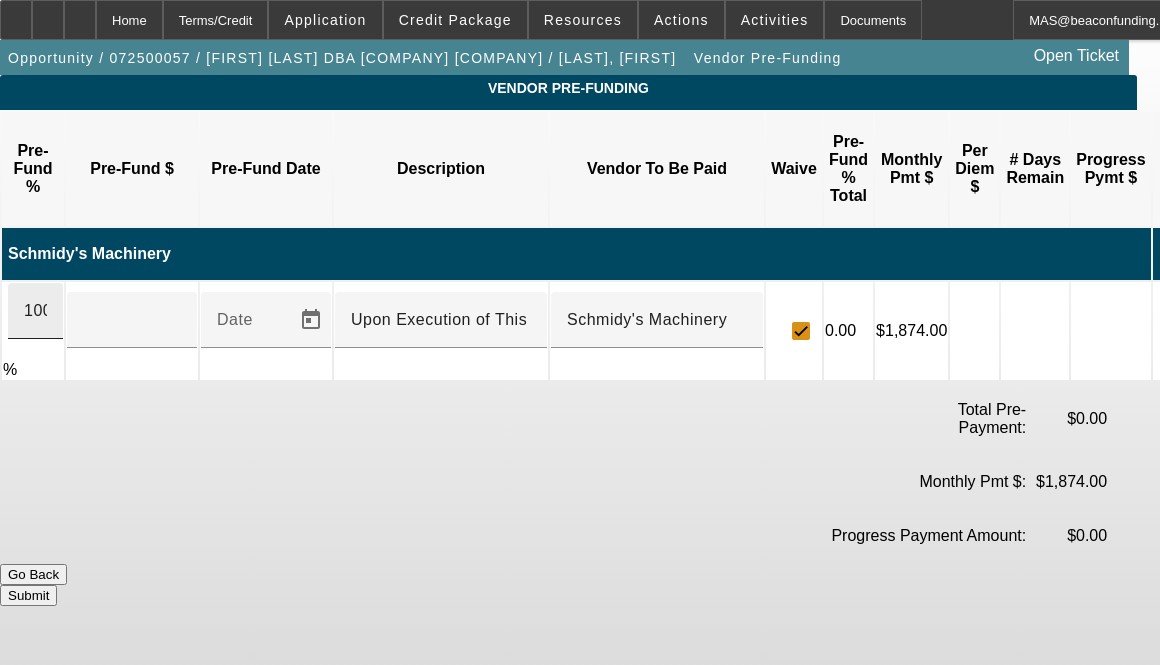 click on "100" at bounding box center [35, 311] 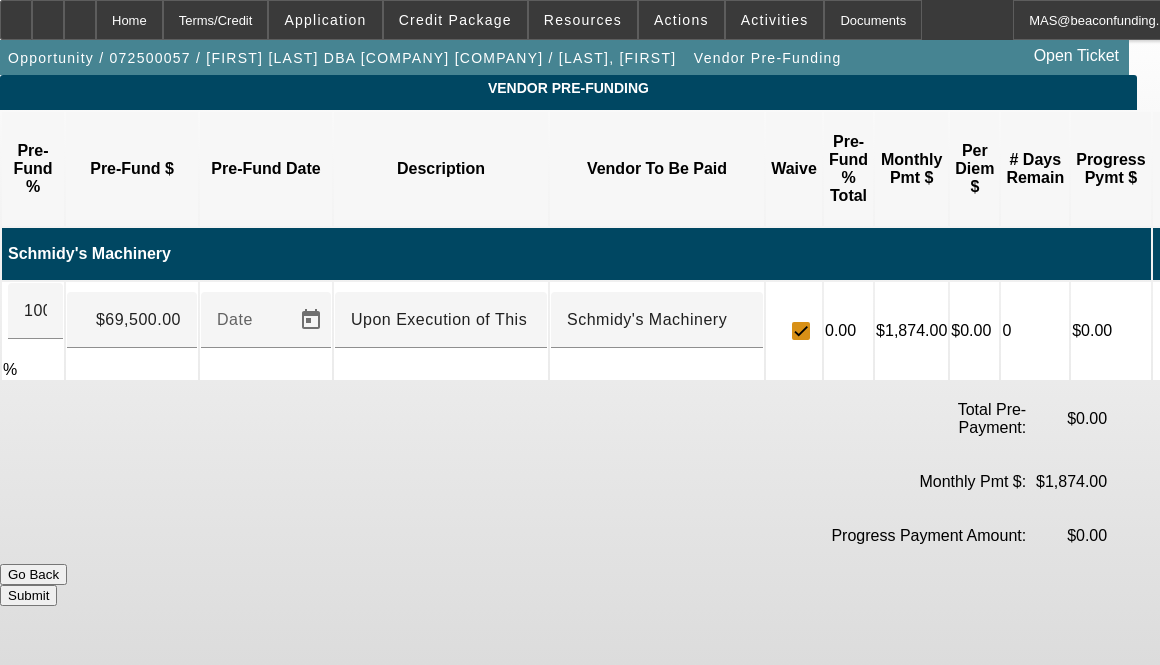 click on "Submit" at bounding box center [28, 595] 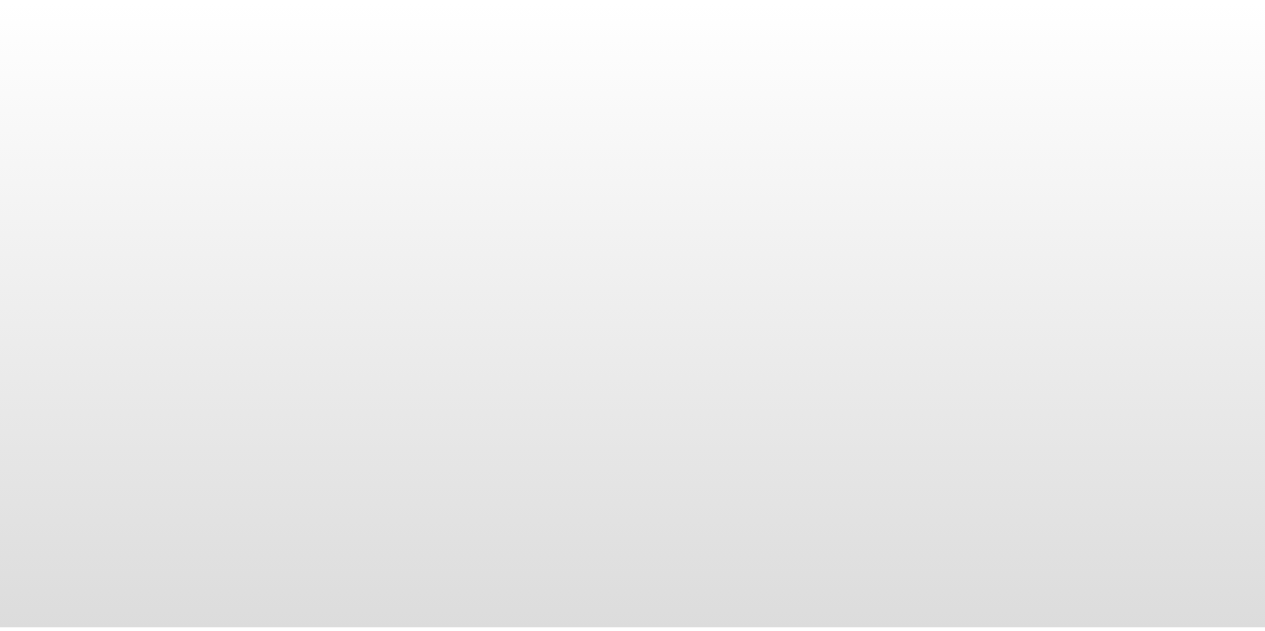 scroll, scrollTop: 0, scrollLeft: 0, axis: both 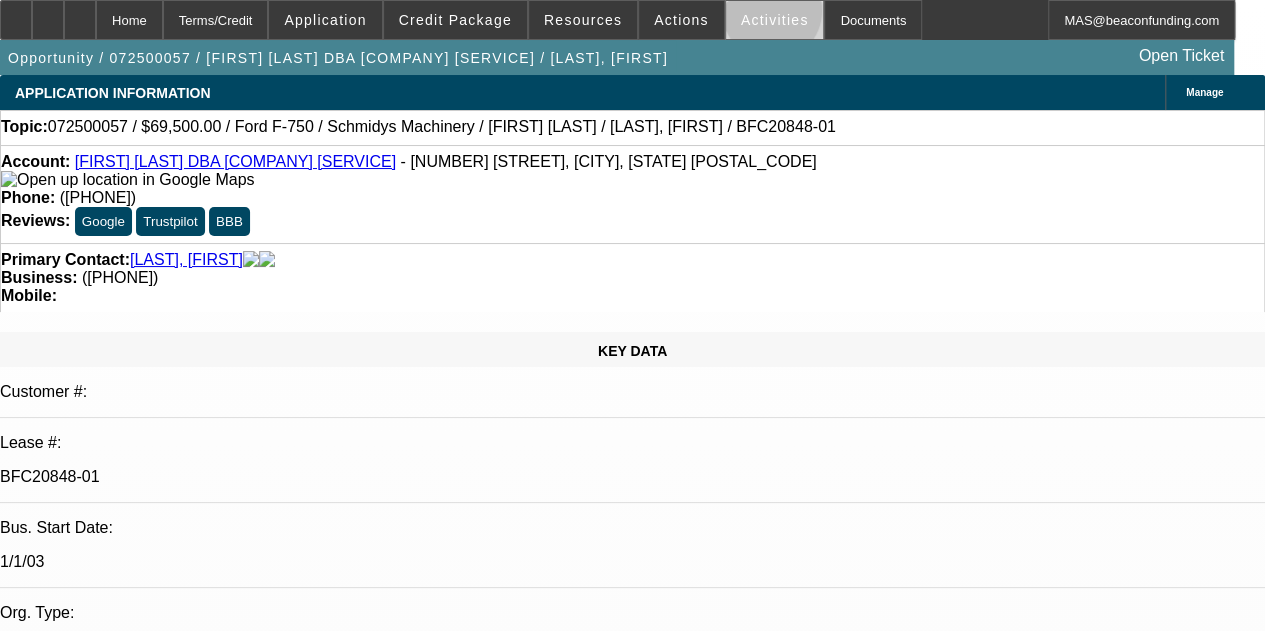 click on "Activities" at bounding box center [775, 20] 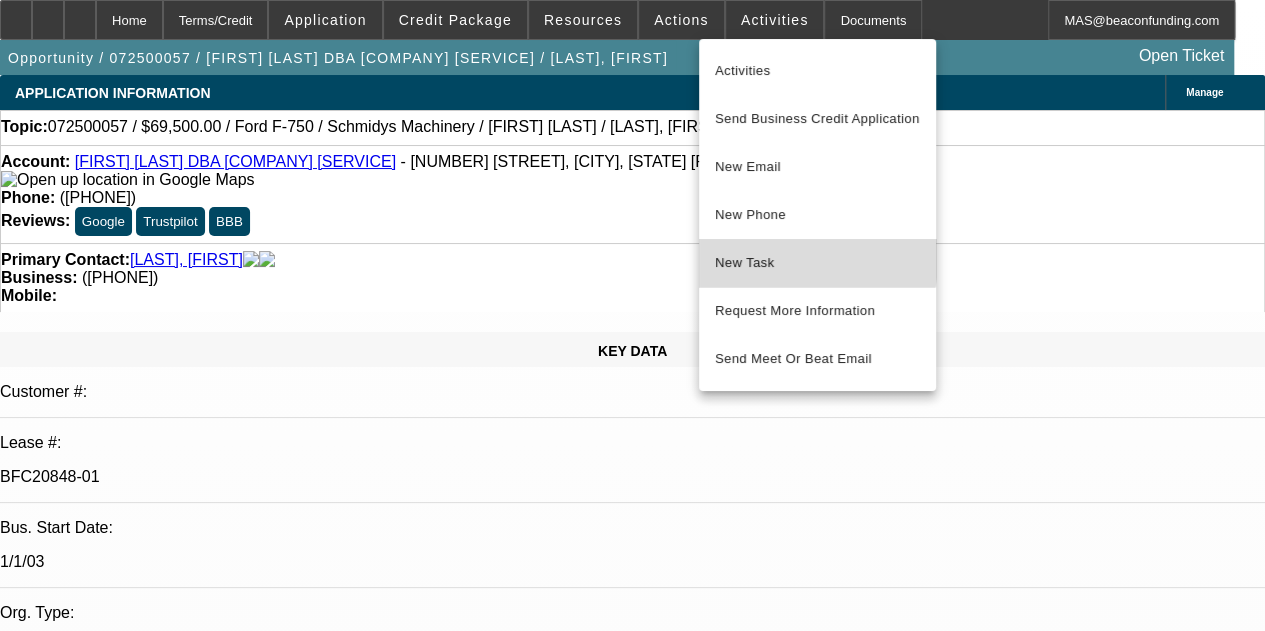 click on "New Task" at bounding box center (817, 263) 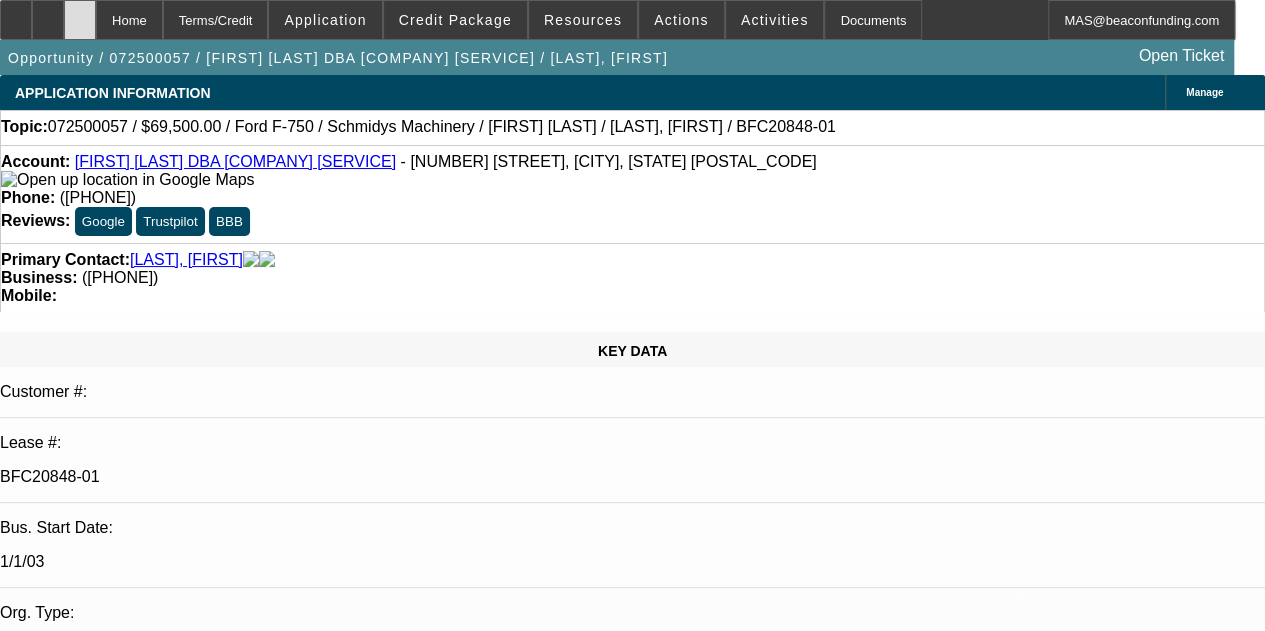 click at bounding box center (80, 20) 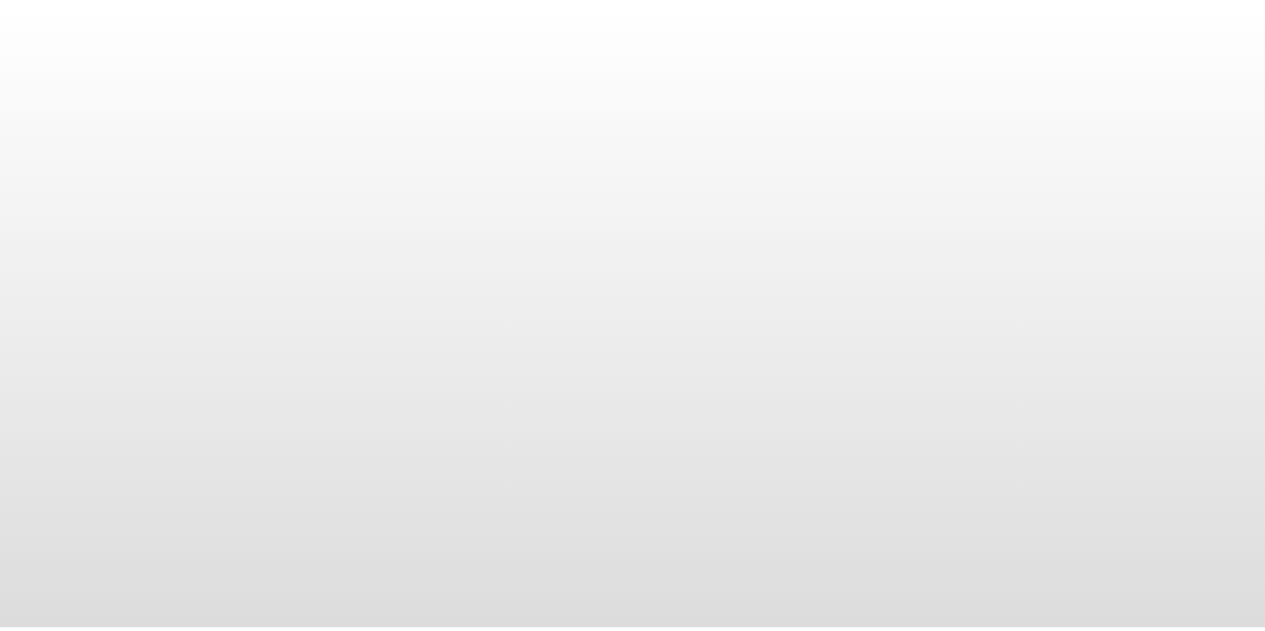 scroll, scrollTop: 0, scrollLeft: 0, axis: both 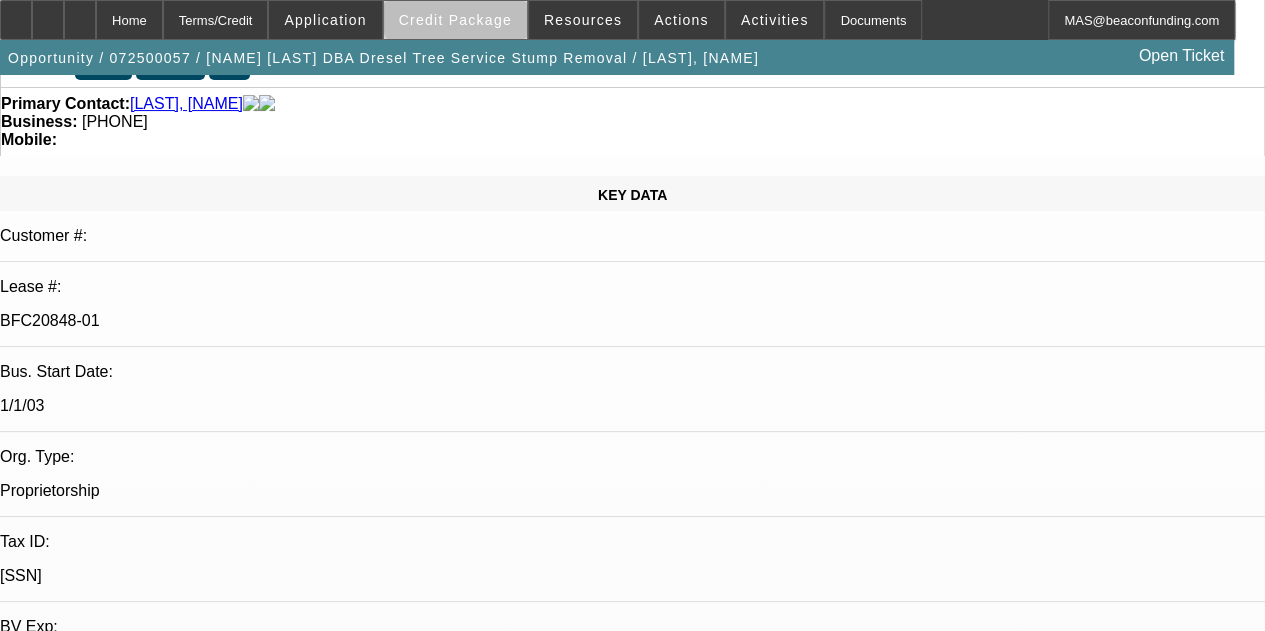 click on "Credit Package" at bounding box center (455, 20) 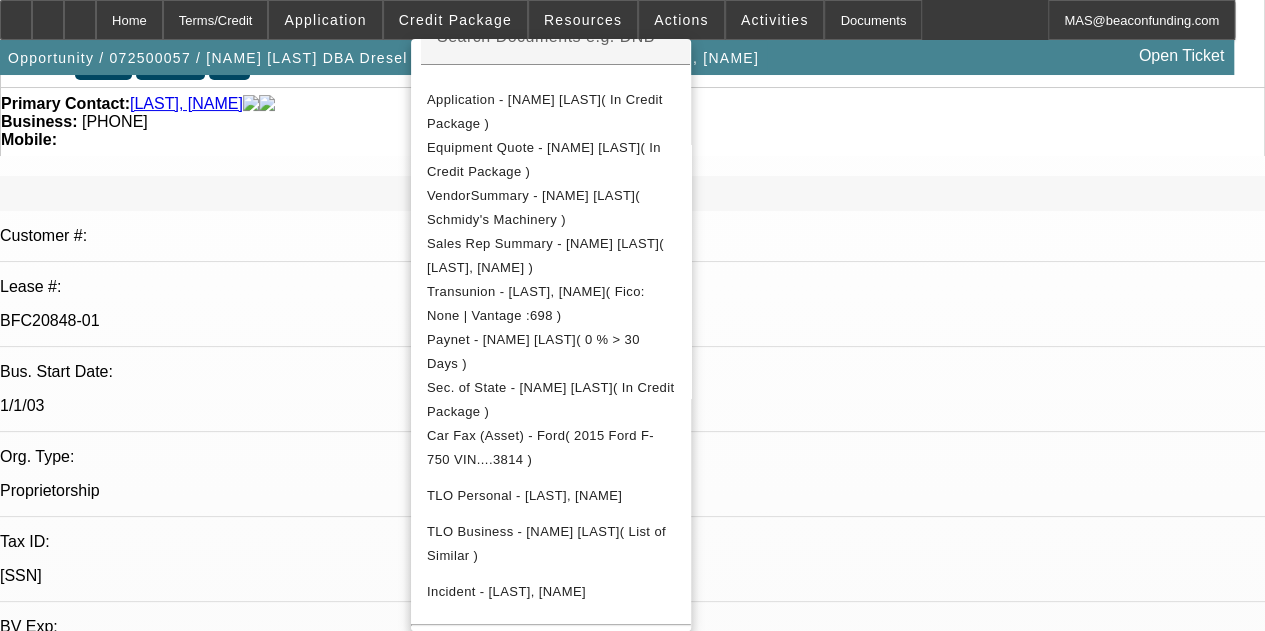 scroll, scrollTop: 400, scrollLeft: 0, axis: vertical 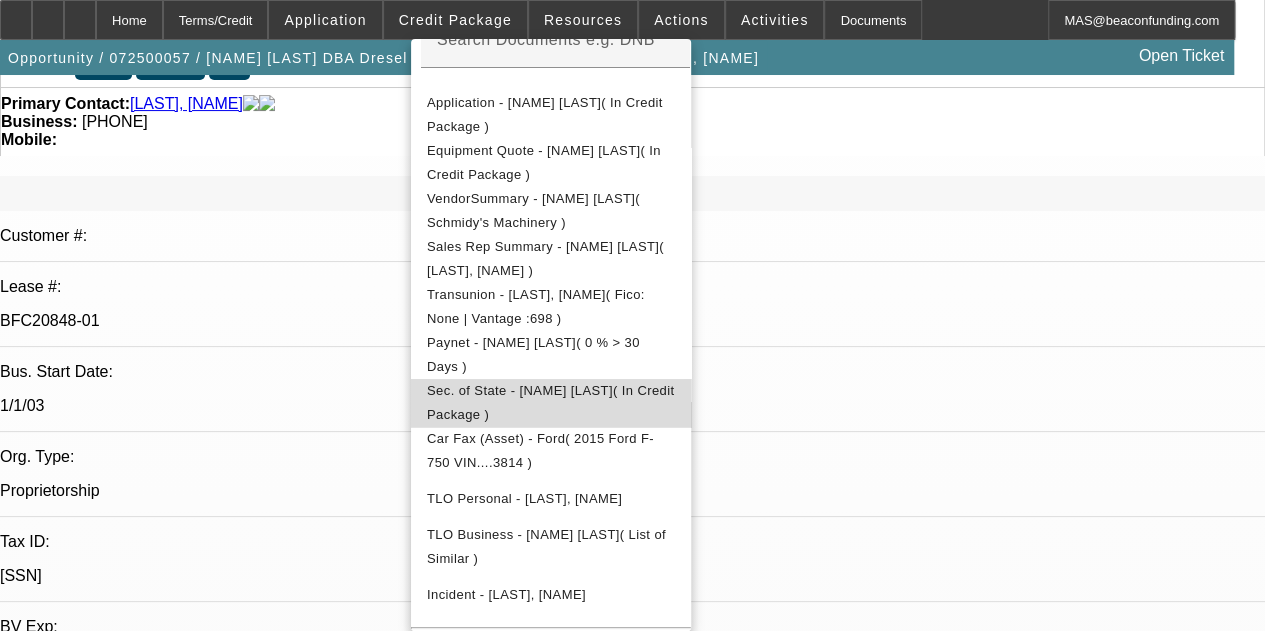 click on "Sec. of State - Jack Dresel( In Credit Package )" at bounding box center [550, 402] 